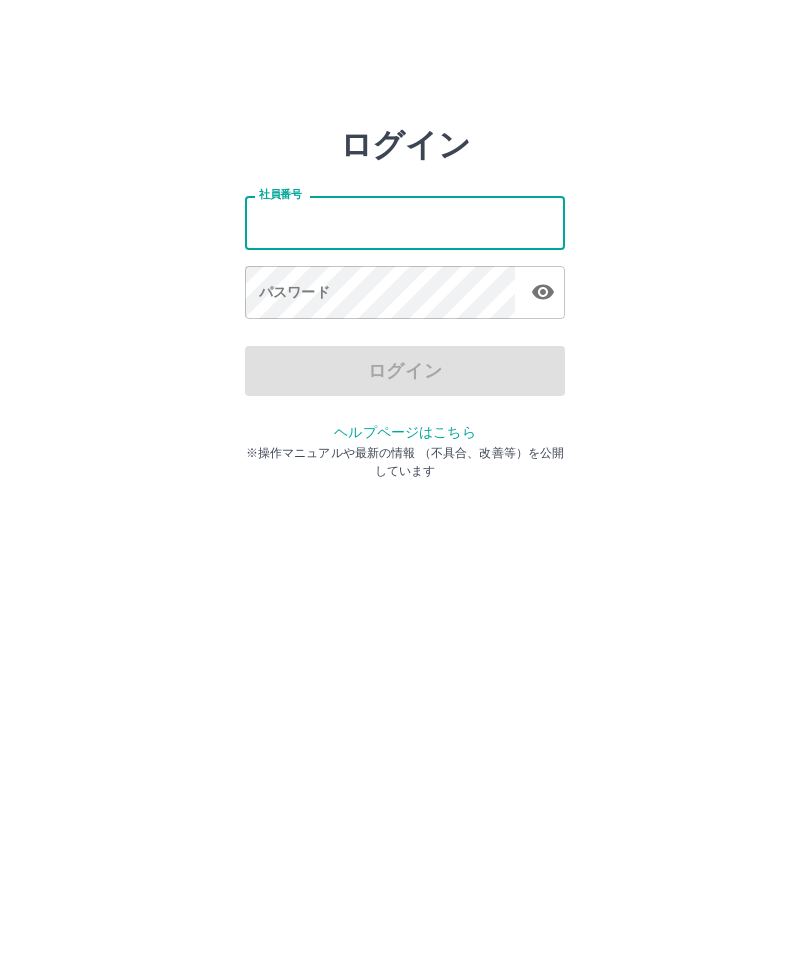 scroll, scrollTop: 0, scrollLeft: 0, axis: both 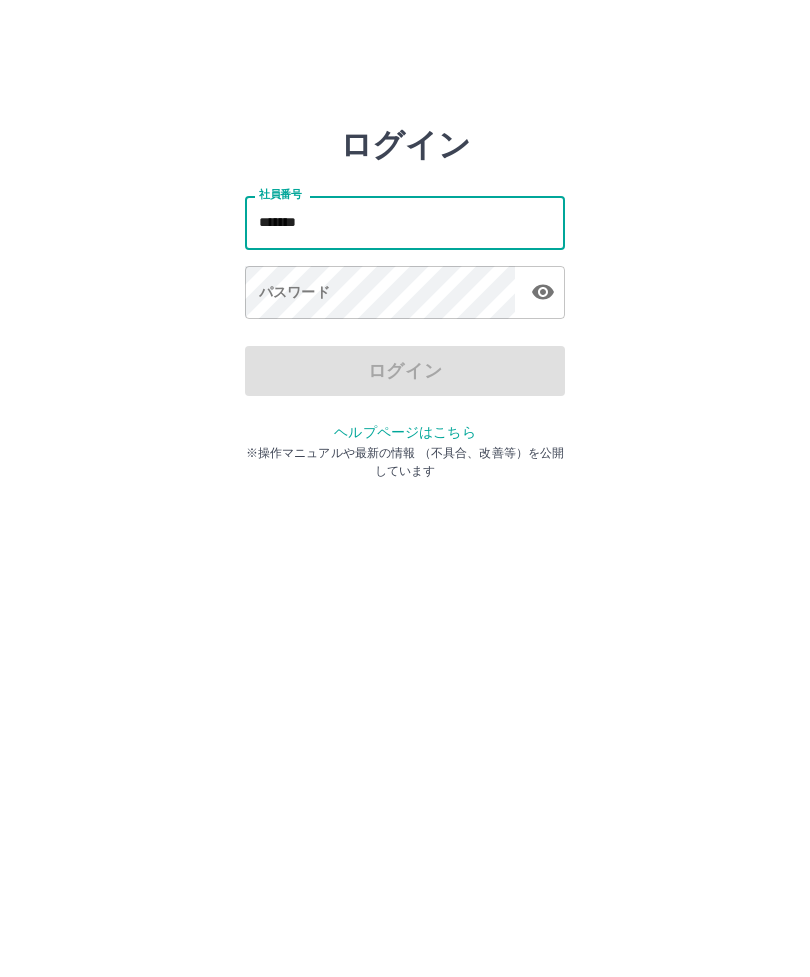 type on "*******" 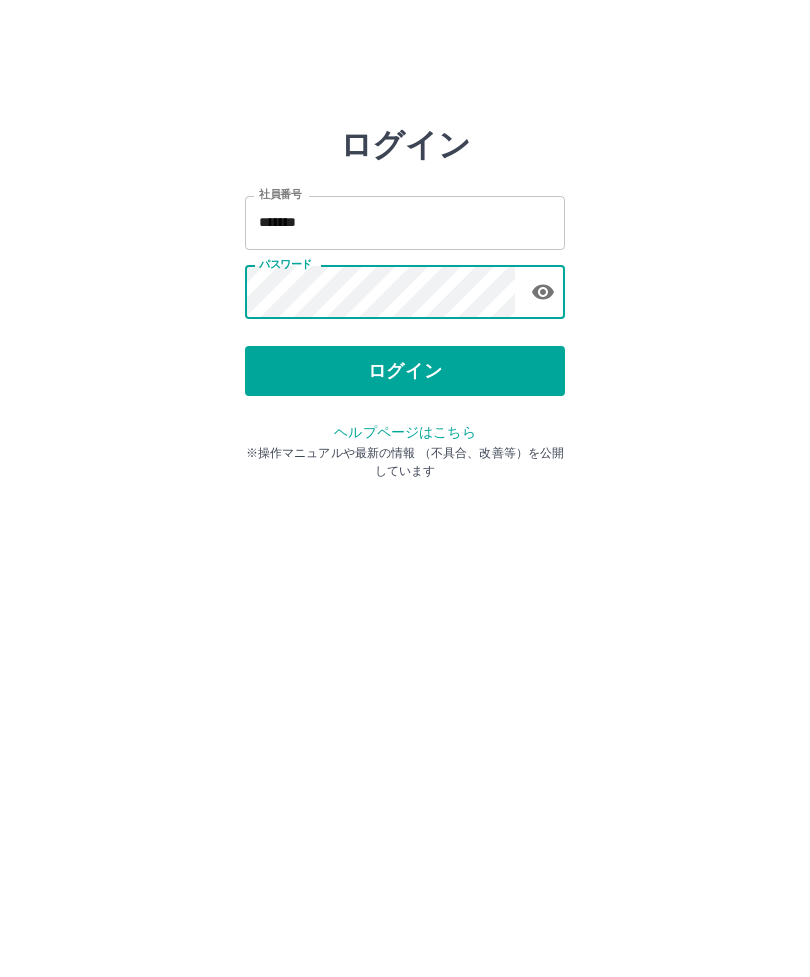 click on "ログイン" at bounding box center (405, 371) 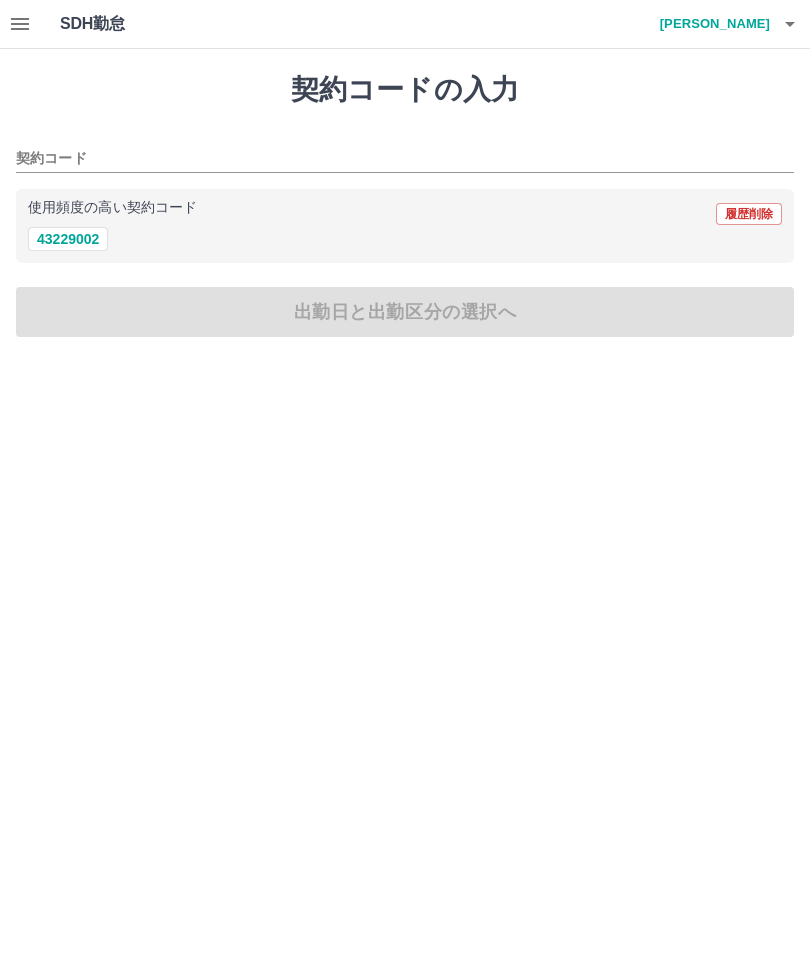 scroll, scrollTop: 0, scrollLeft: 0, axis: both 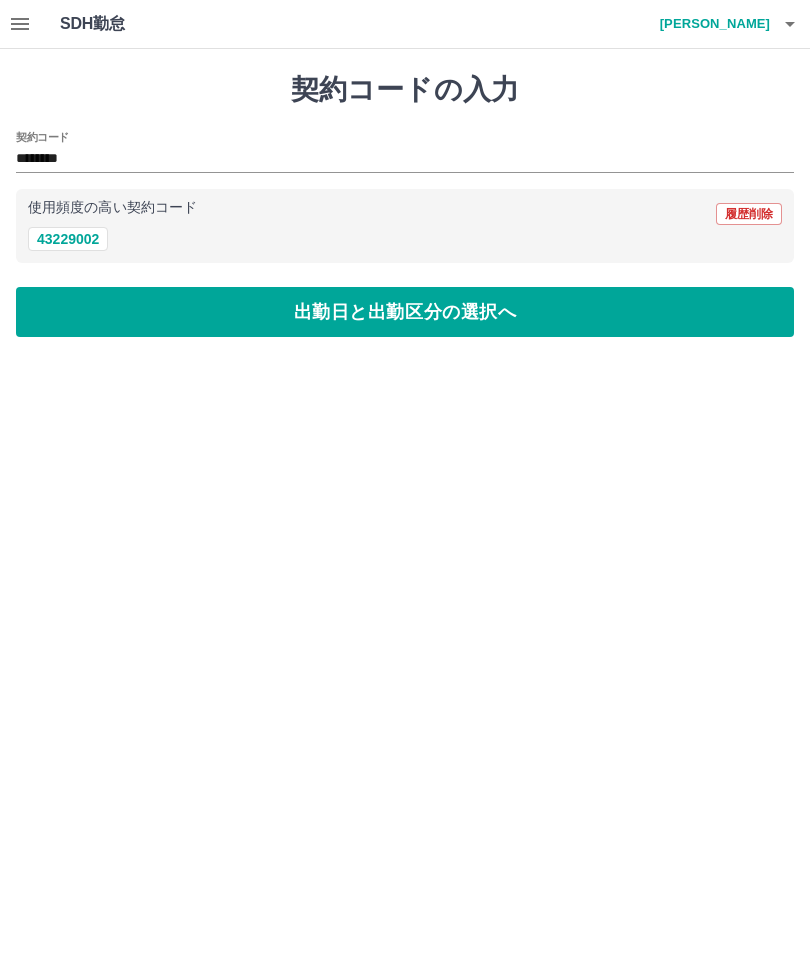 type on "********" 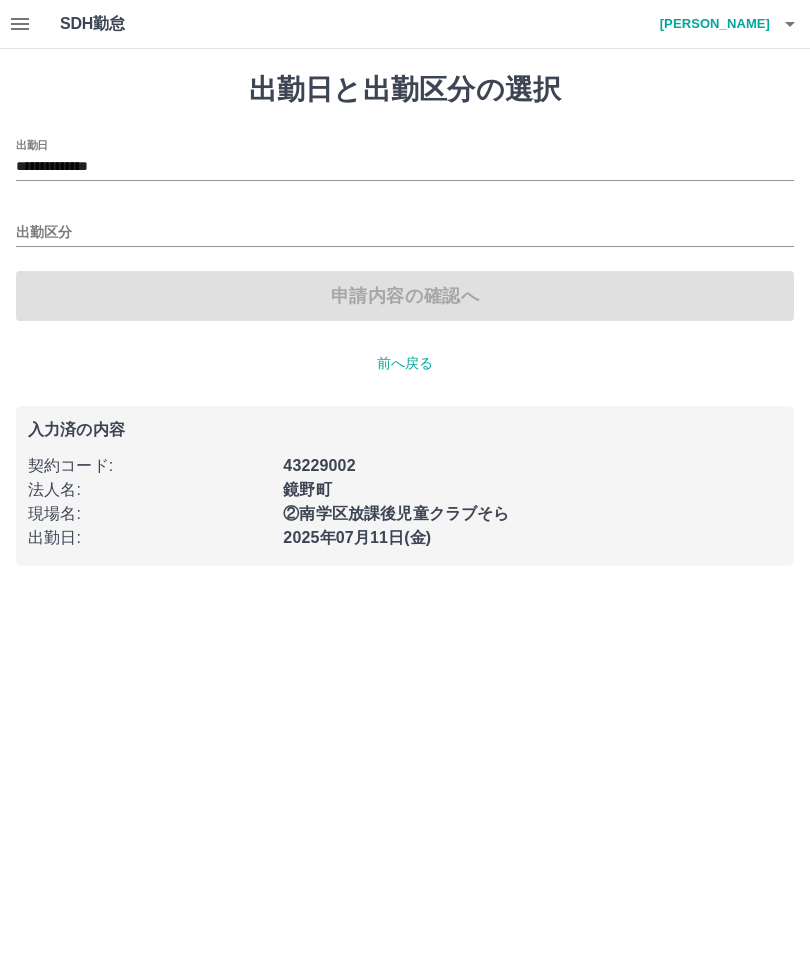 click on "**********" at bounding box center [405, 167] 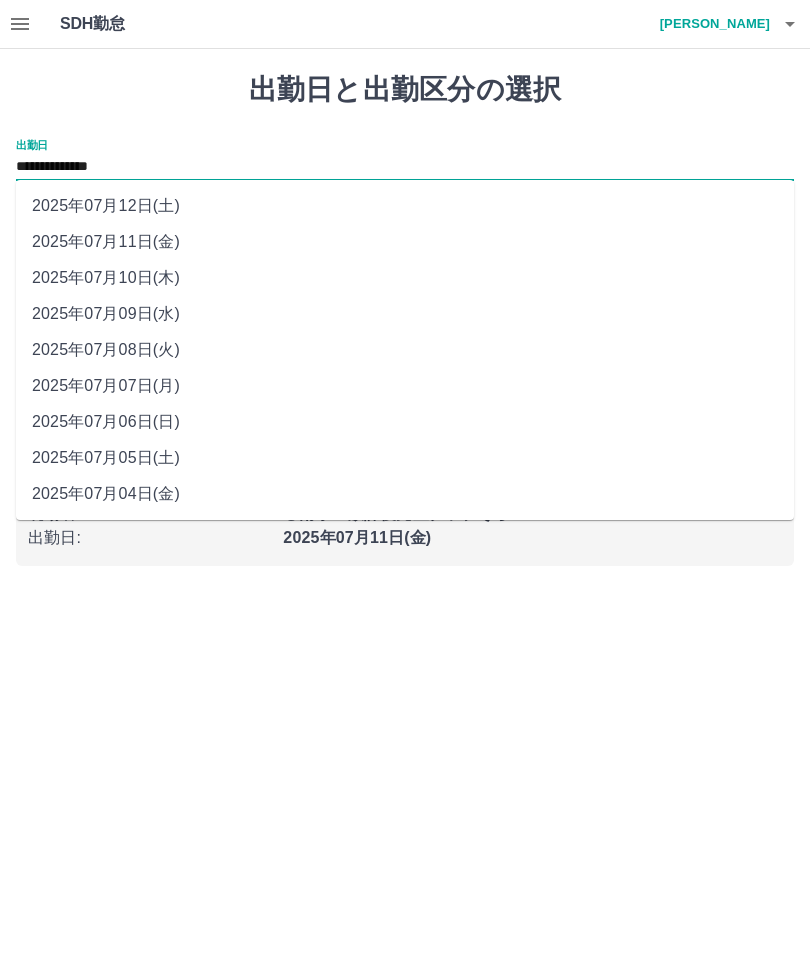 click on "2025年07月10日(木)" at bounding box center [405, 278] 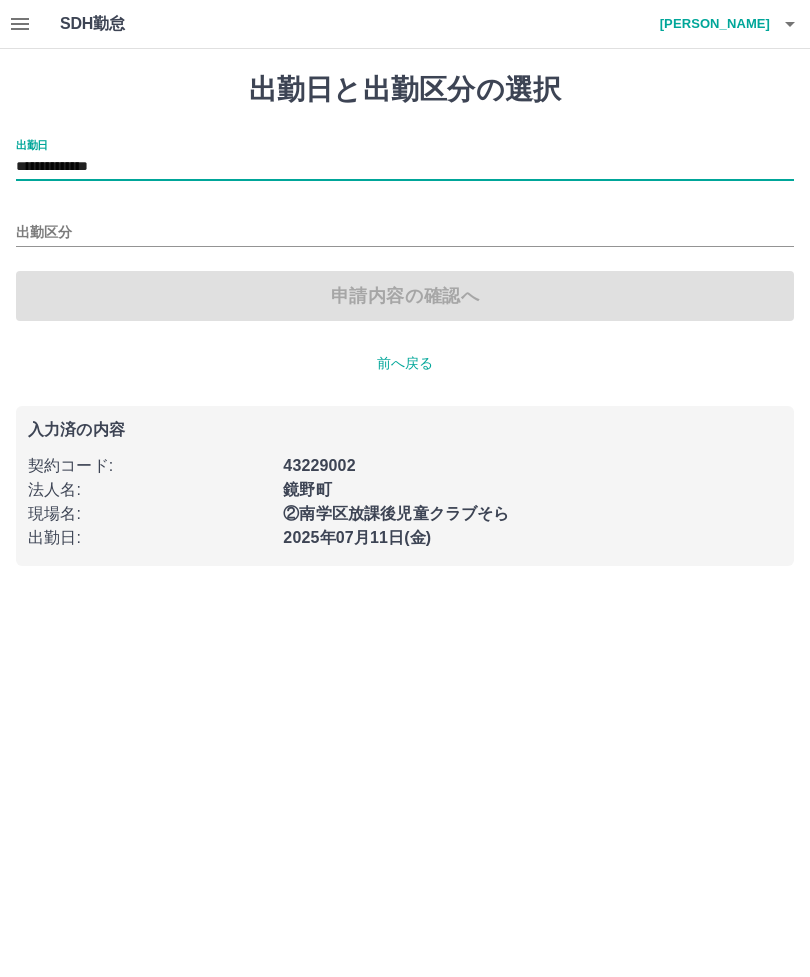 click on "出勤区分" at bounding box center [405, 233] 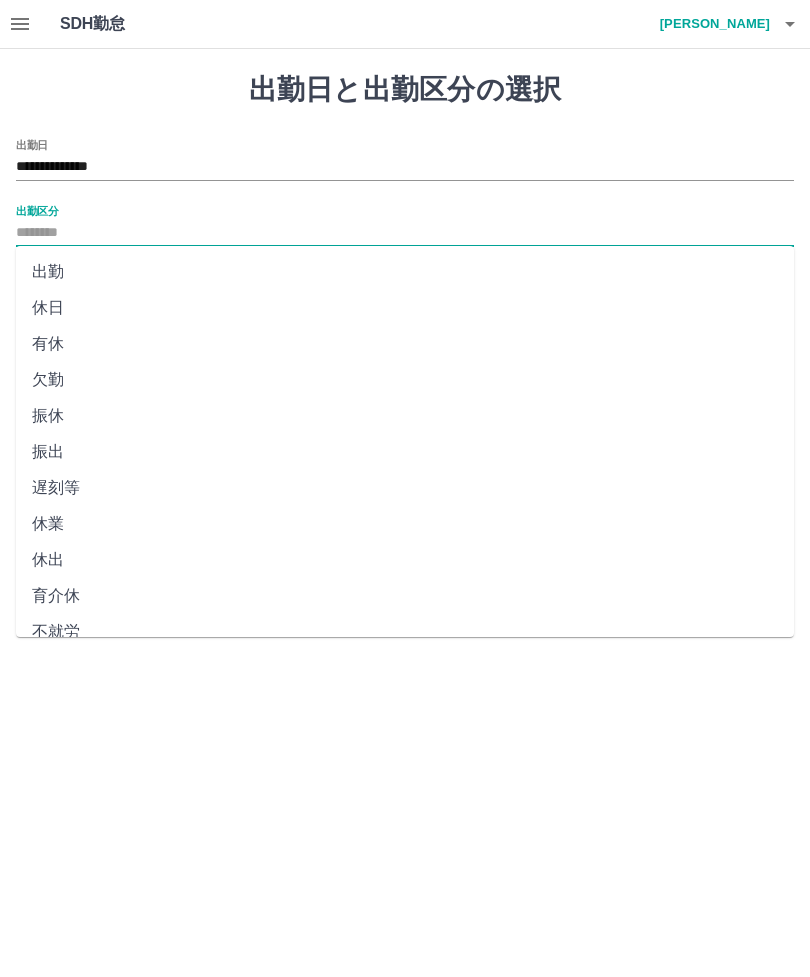 click on "欠勤" at bounding box center (405, 380) 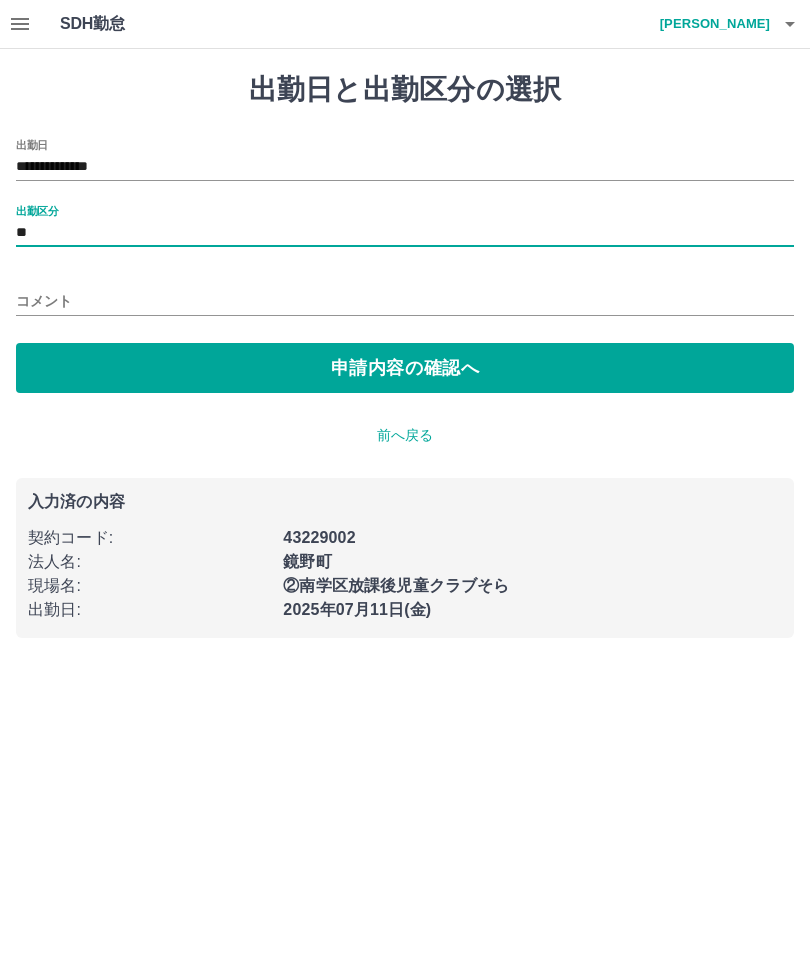 click on "コメント" at bounding box center (405, 295) 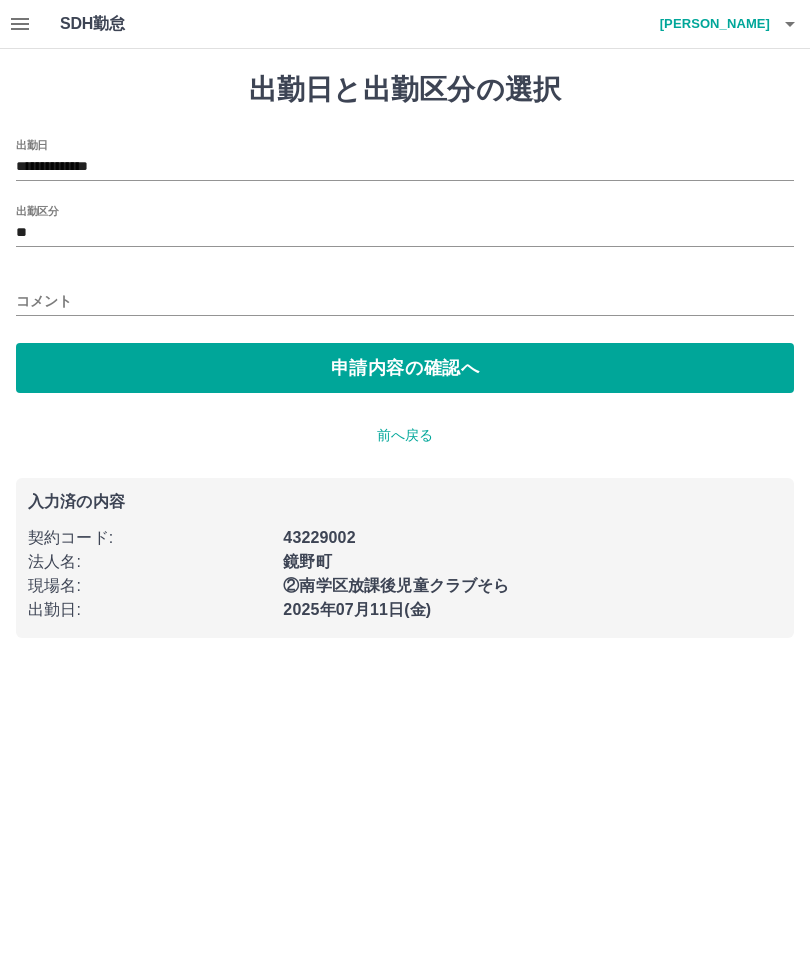 click on "申請内容の確認へ" at bounding box center [405, 368] 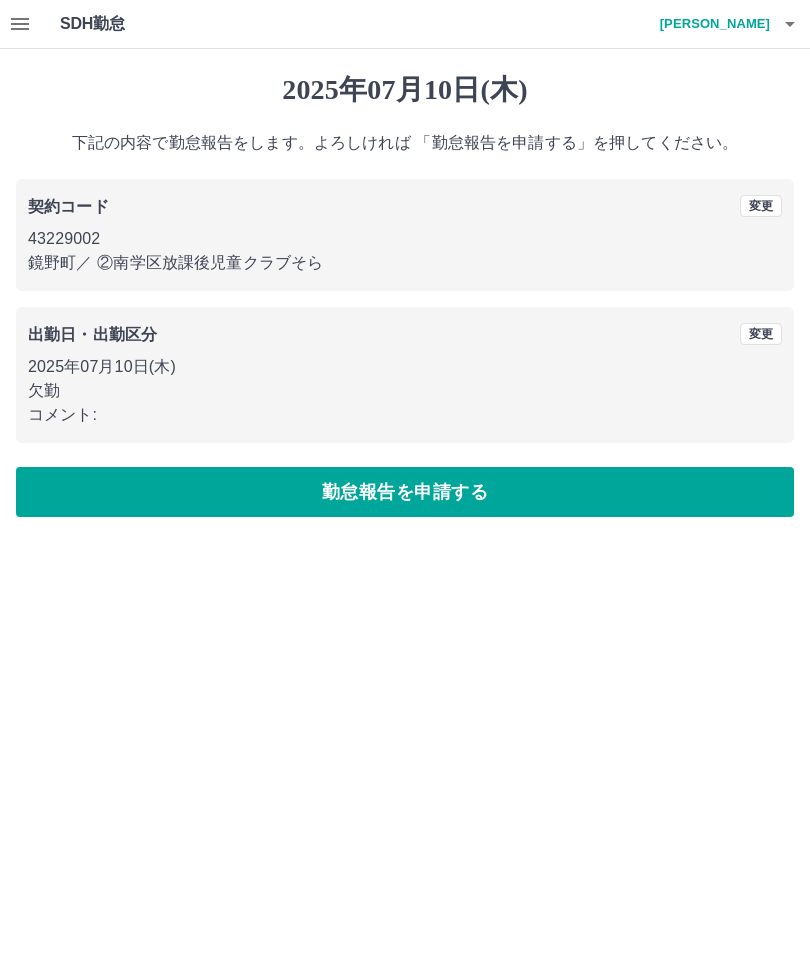 click on "コメント:" at bounding box center (405, 415) 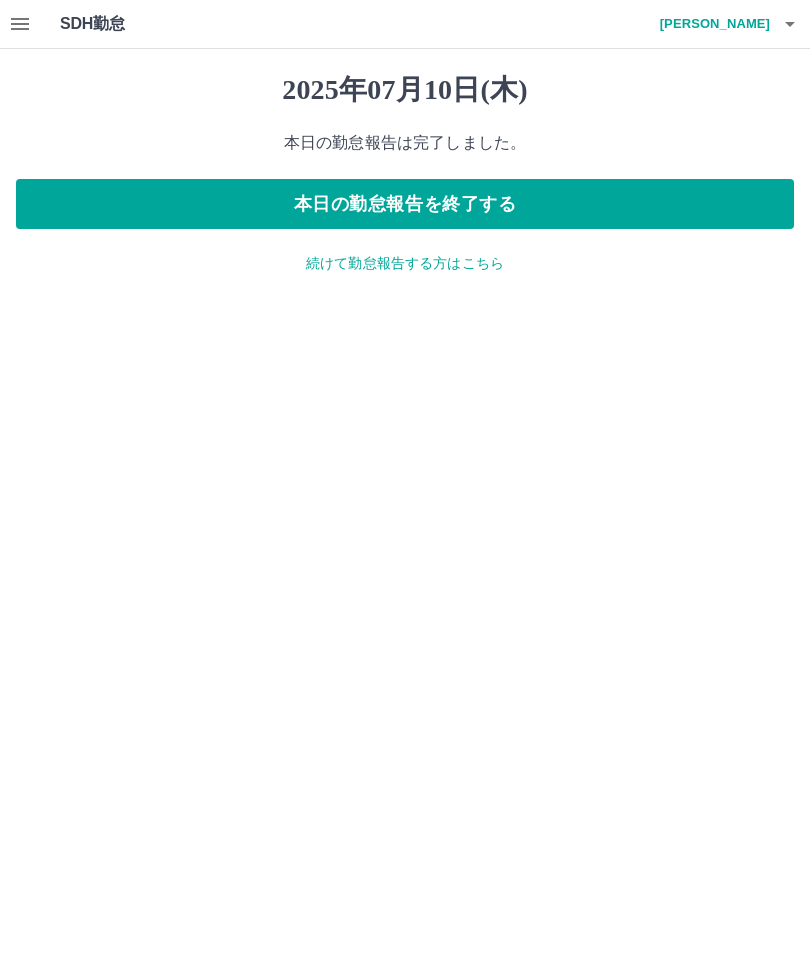 click on "本日の勤怠報告を終了する" at bounding box center [405, 204] 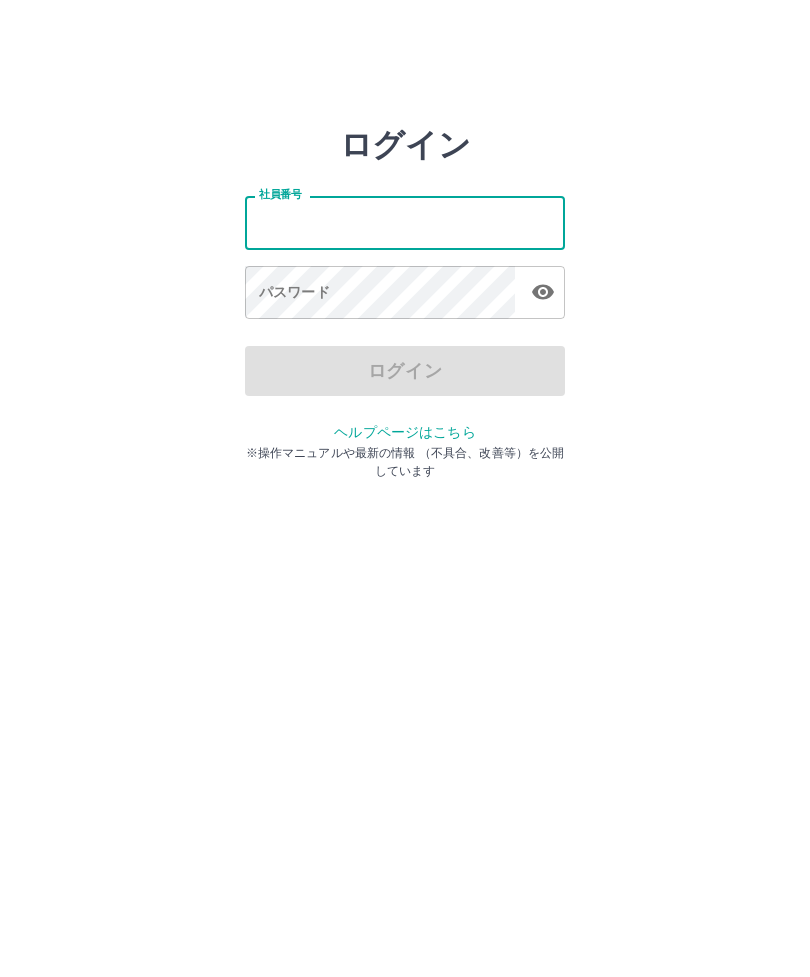 scroll, scrollTop: 0, scrollLeft: 0, axis: both 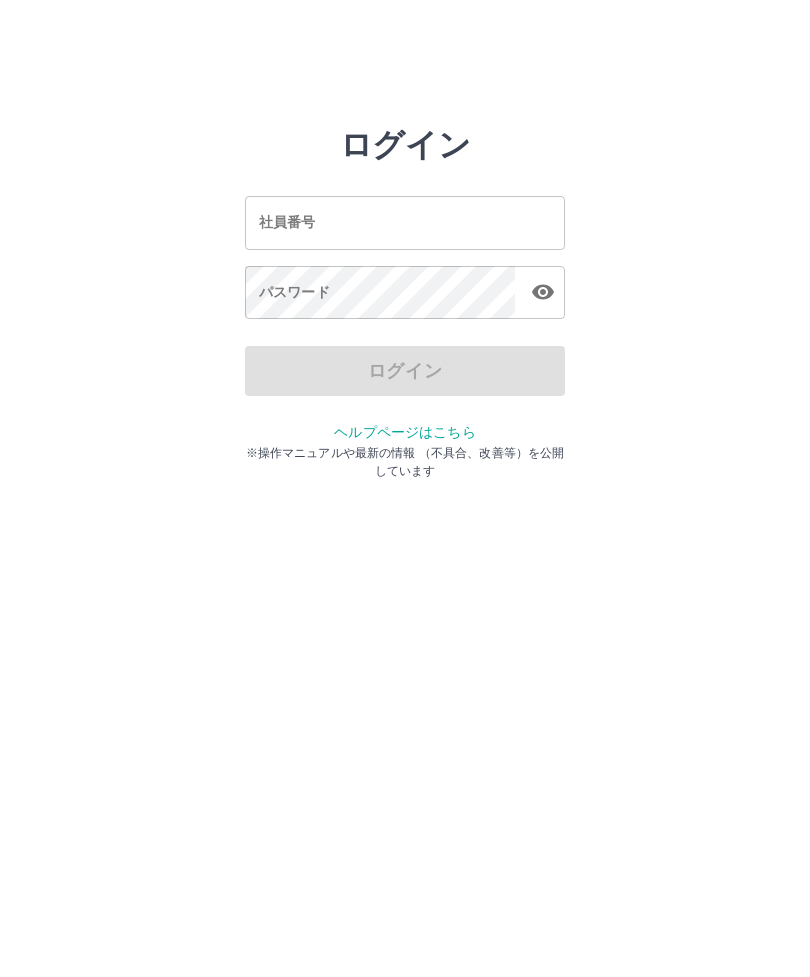 click on "社員番号" at bounding box center [405, 222] 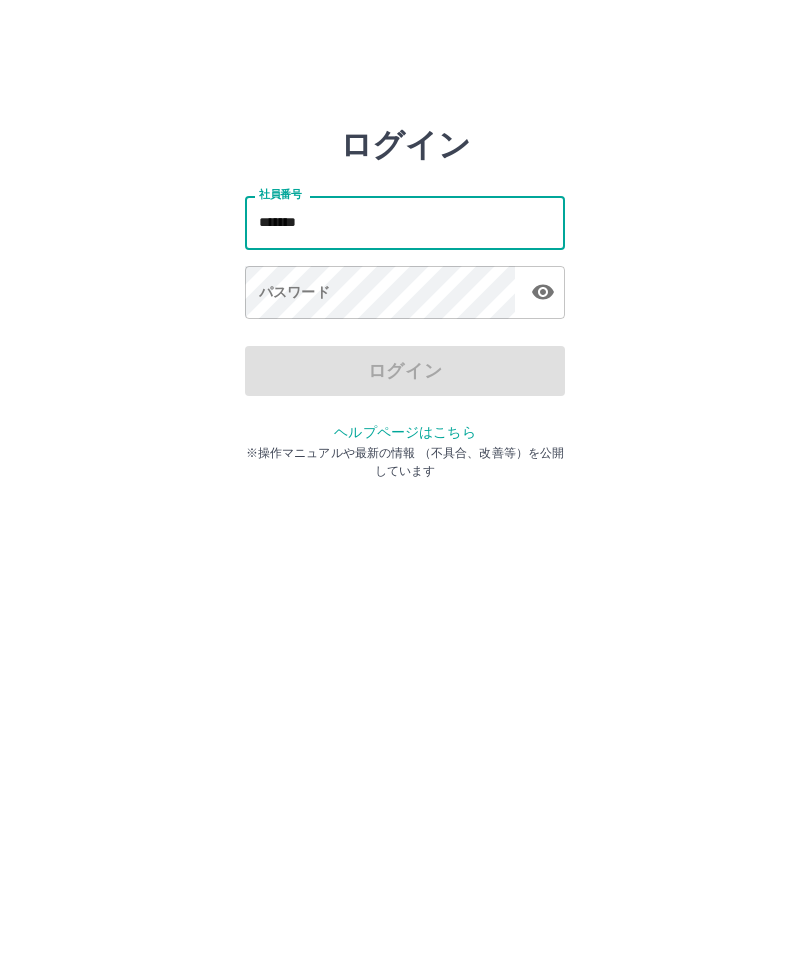 type on "*******" 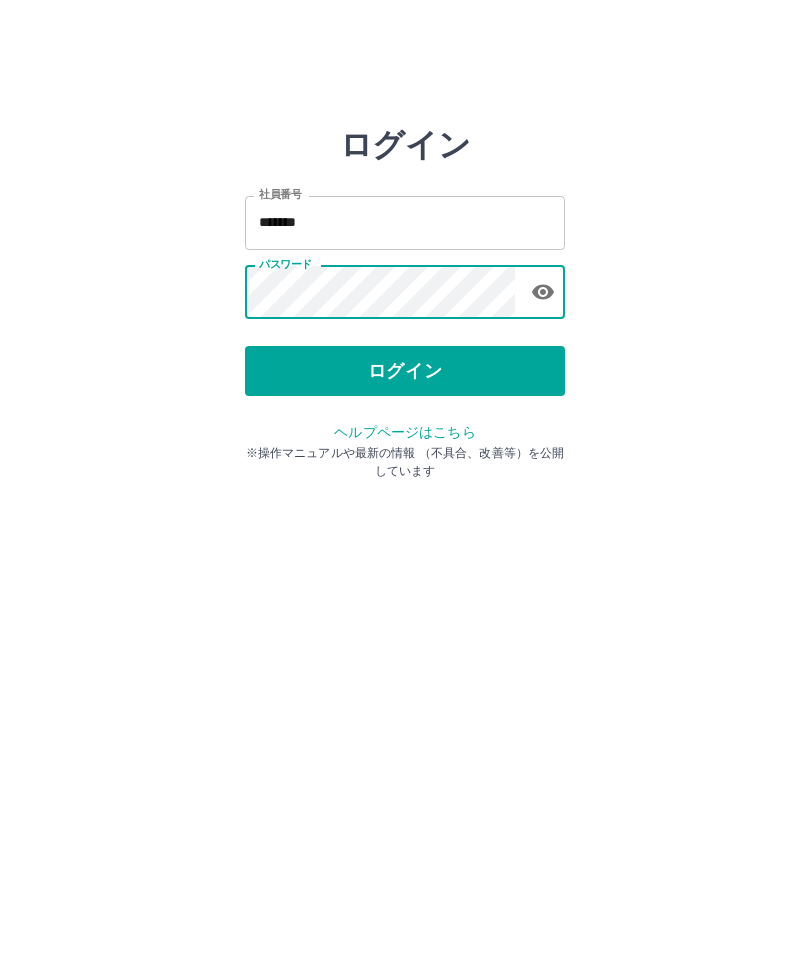 click on "ログイン" at bounding box center (405, 371) 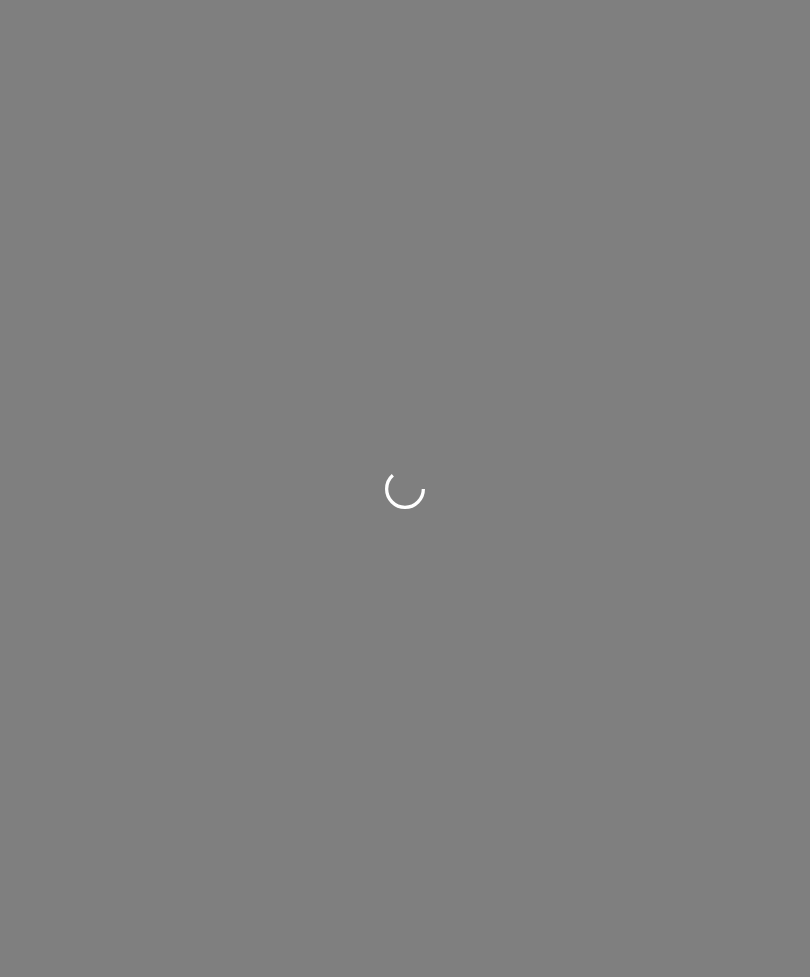 scroll, scrollTop: 0, scrollLeft: 0, axis: both 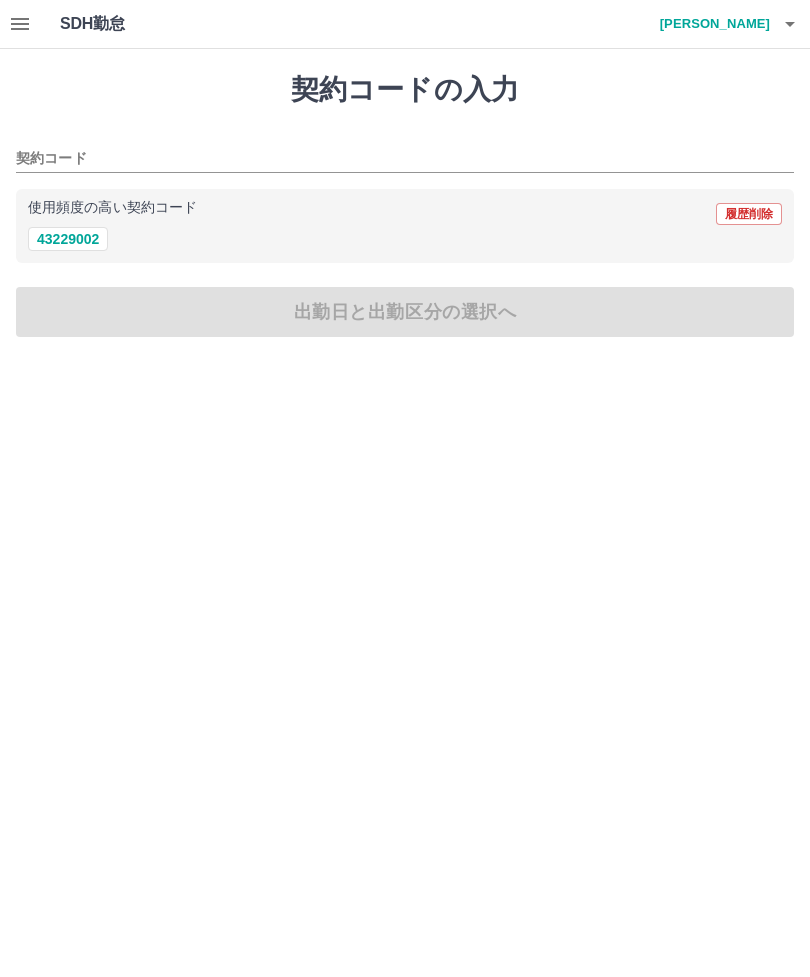 click on "43229002" at bounding box center [68, 239] 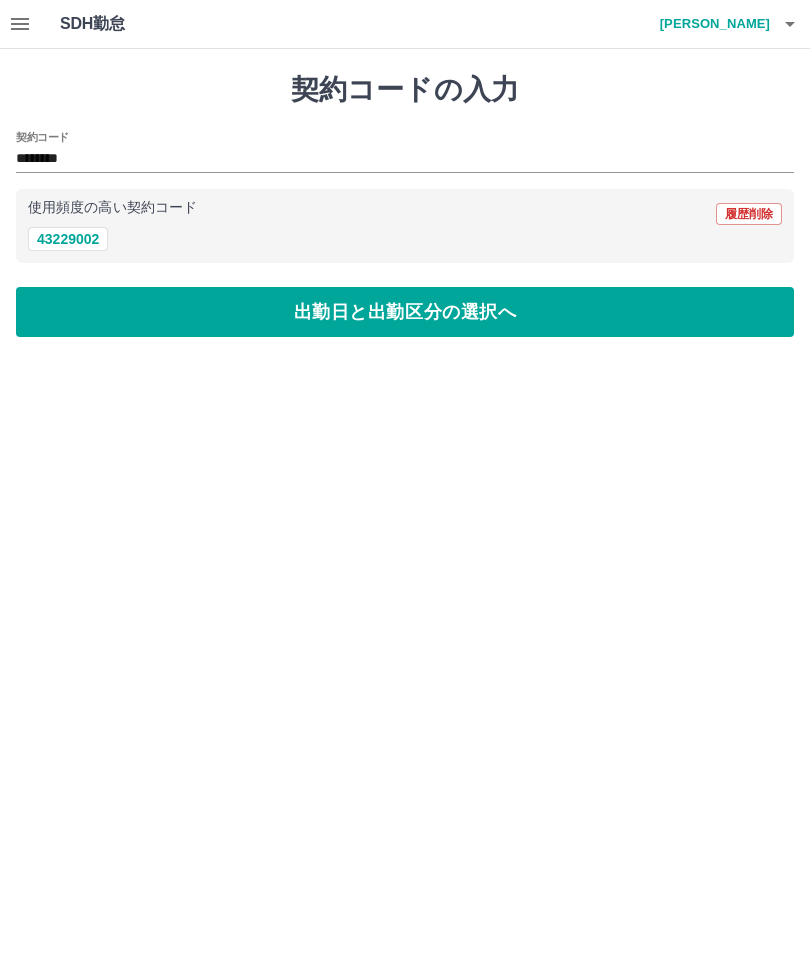 click on "出勤日と出勤区分の選択へ" at bounding box center [405, 312] 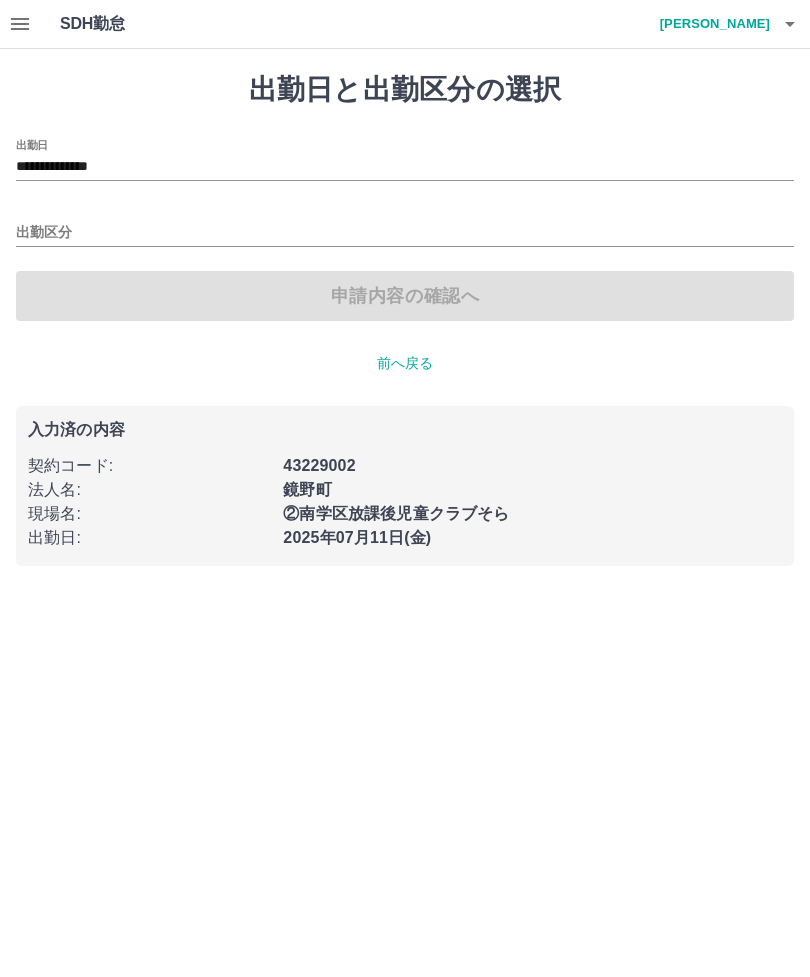 click on "出勤区分" at bounding box center (405, 226) 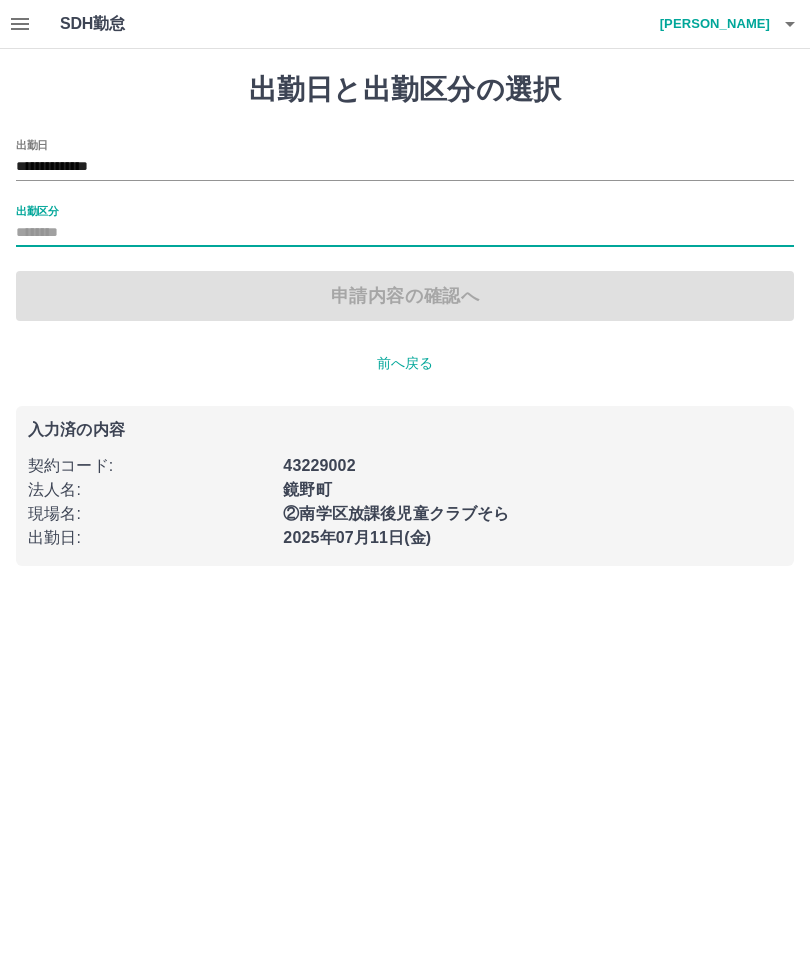 click on "出勤区分" at bounding box center (405, 226) 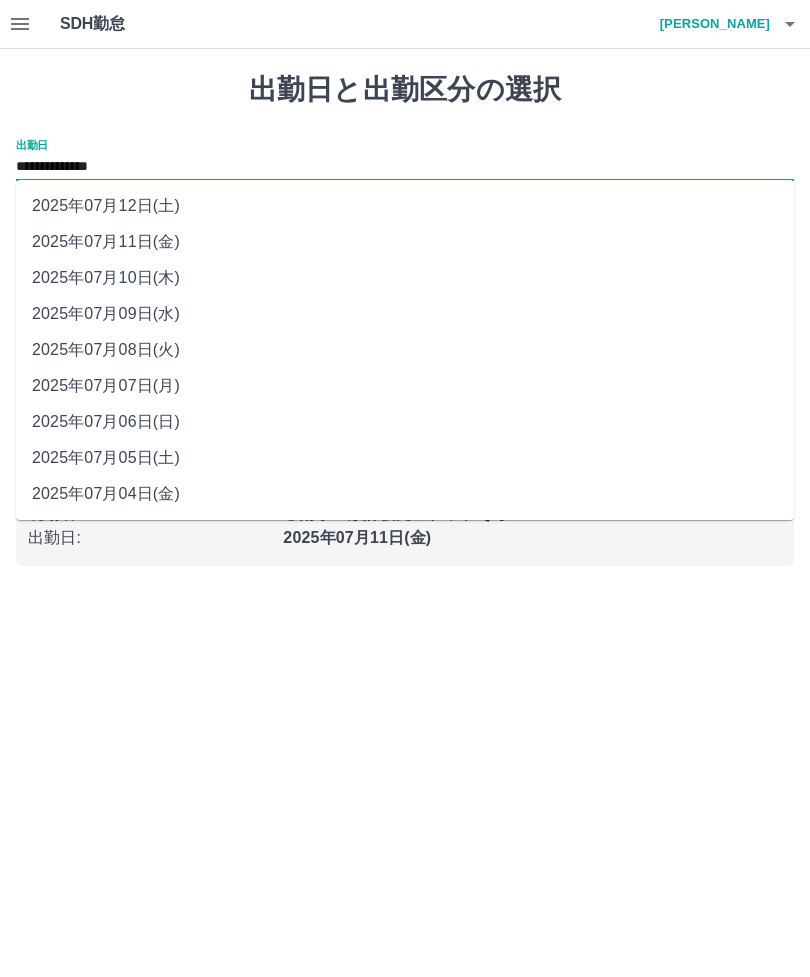 click on "2025年07月11日(金)" at bounding box center (357, 537) 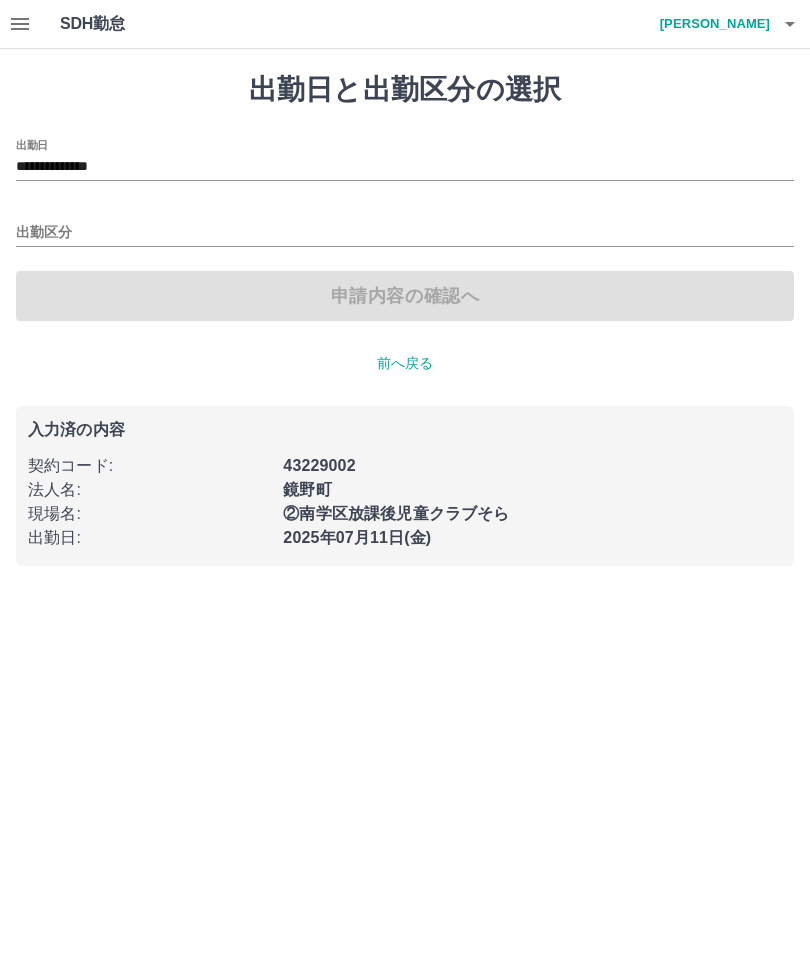 click on "出勤区分" at bounding box center (405, 233) 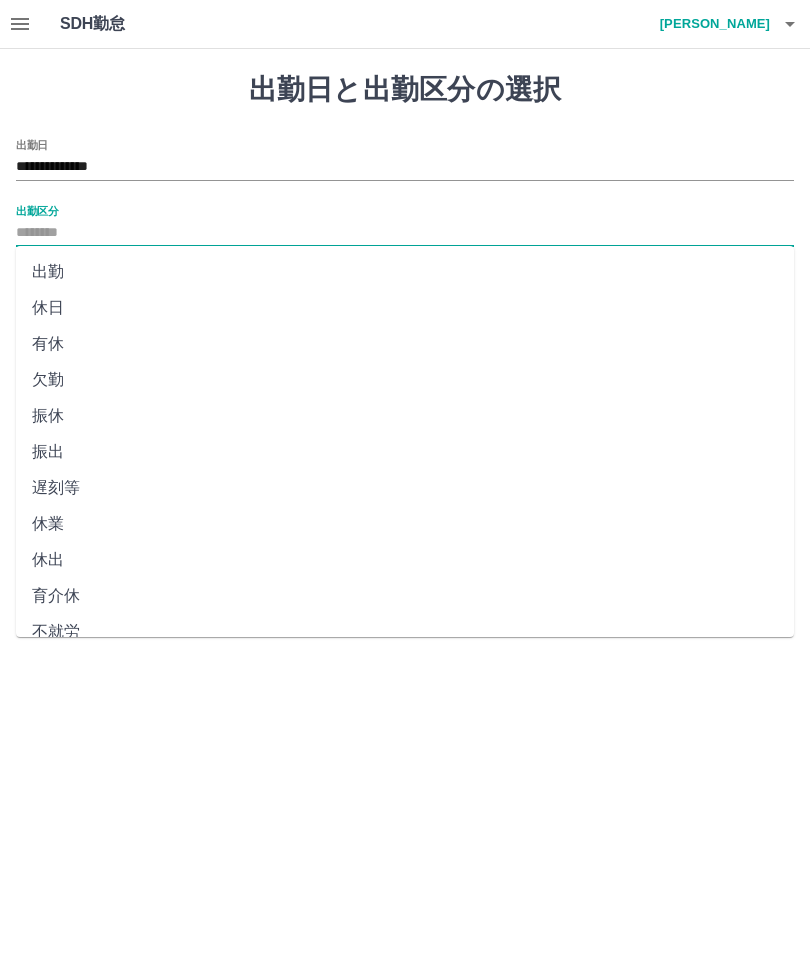 click on "出勤" at bounding box center (405, 272) 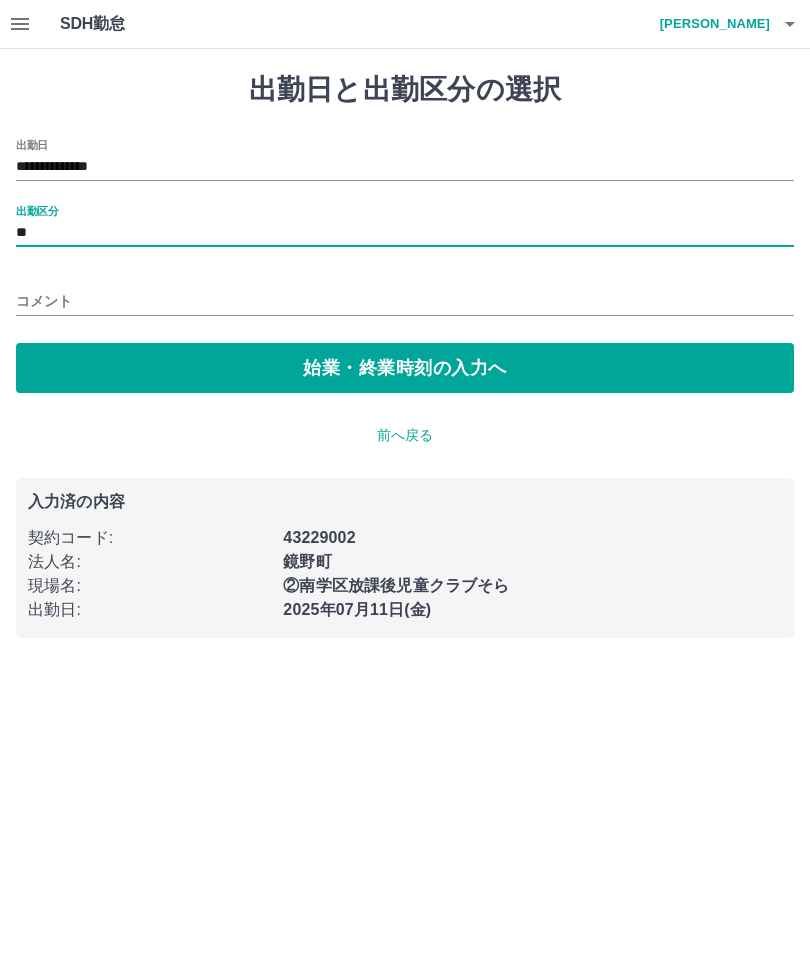 click on "始業・終業時刻の入力へ" at bounding box center [405, 368] 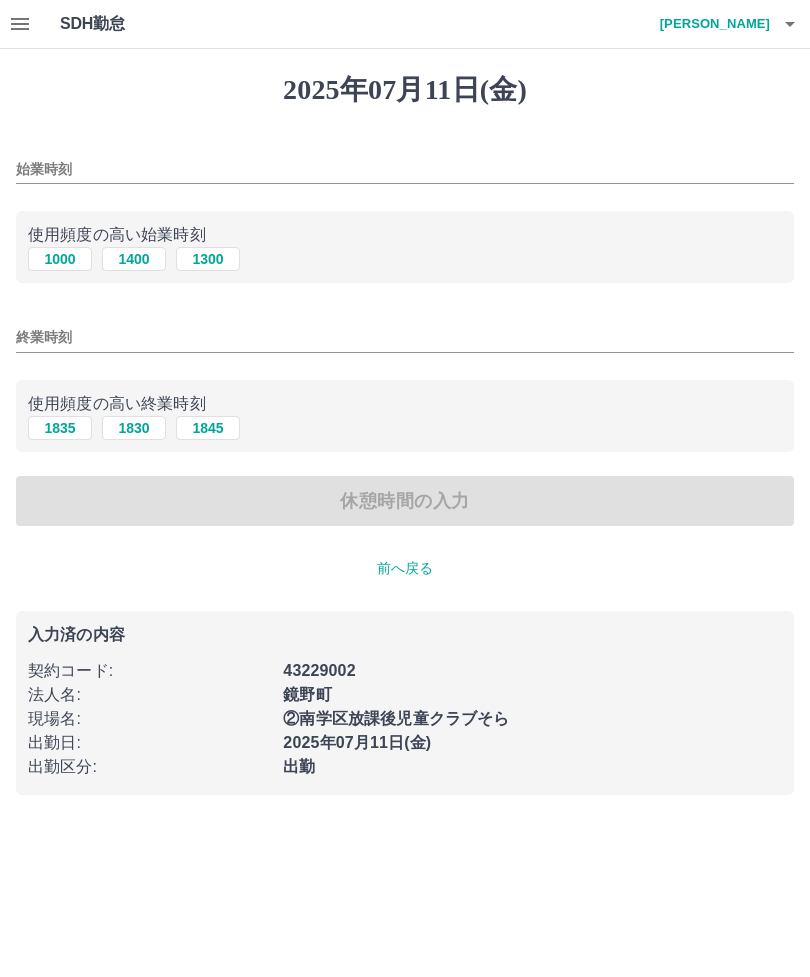 click on "1400" at bounding box center (134, 259) 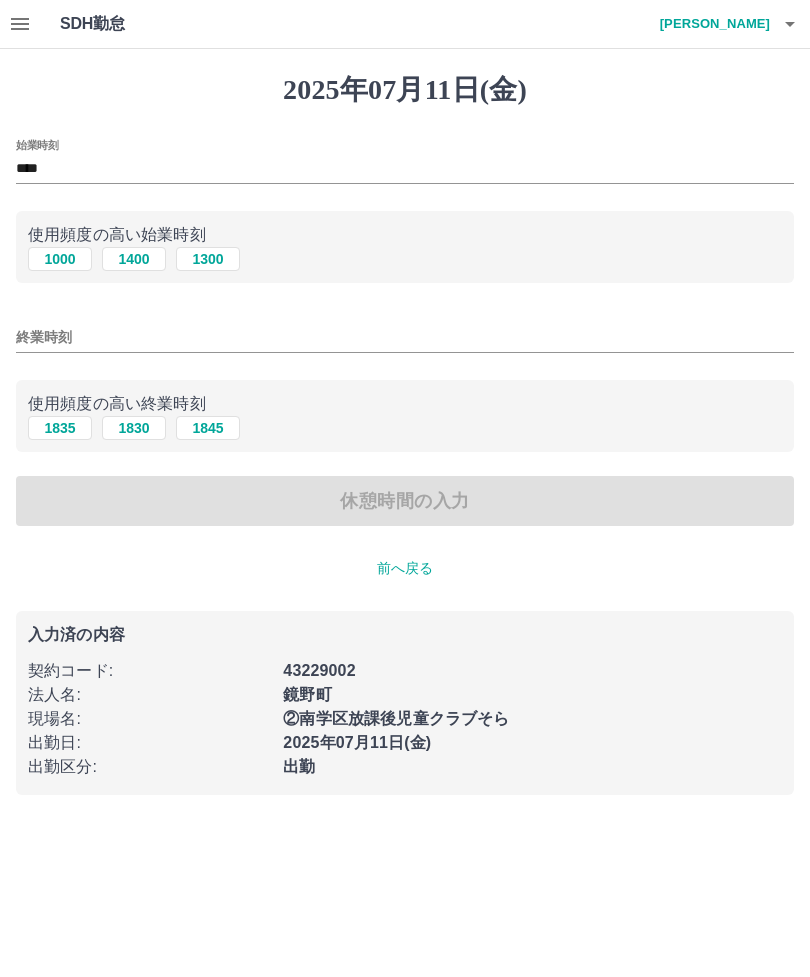 click on "1830" at bounding box center [134, 428] 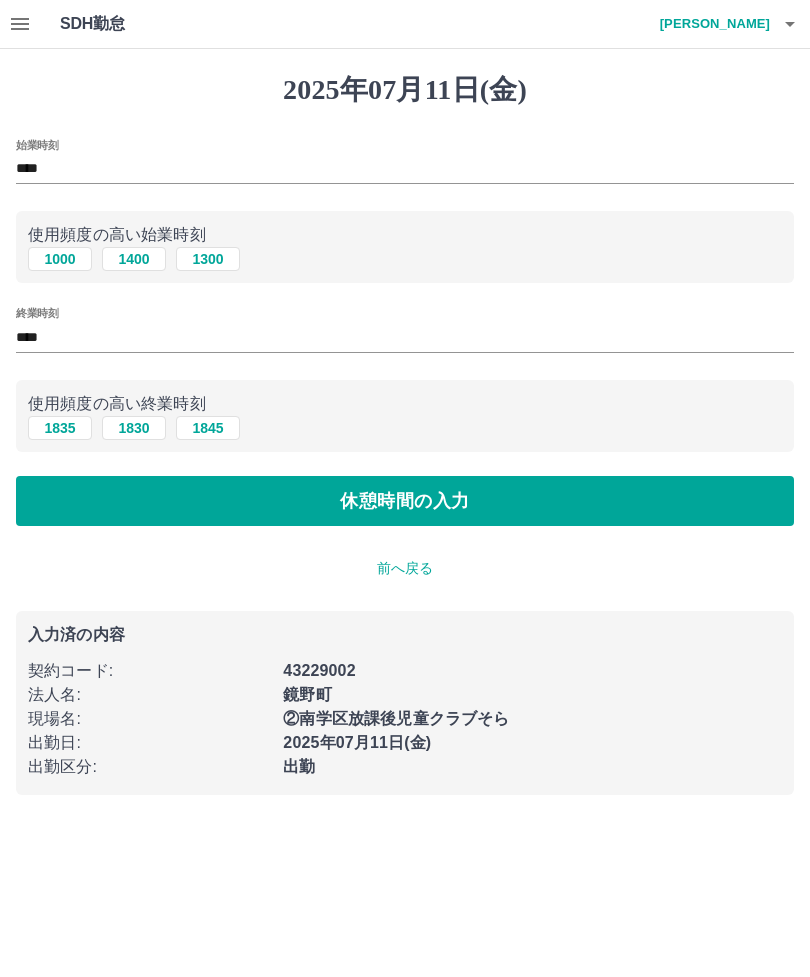 click on "休憩時間の入力" at bounding box center [405, 501] 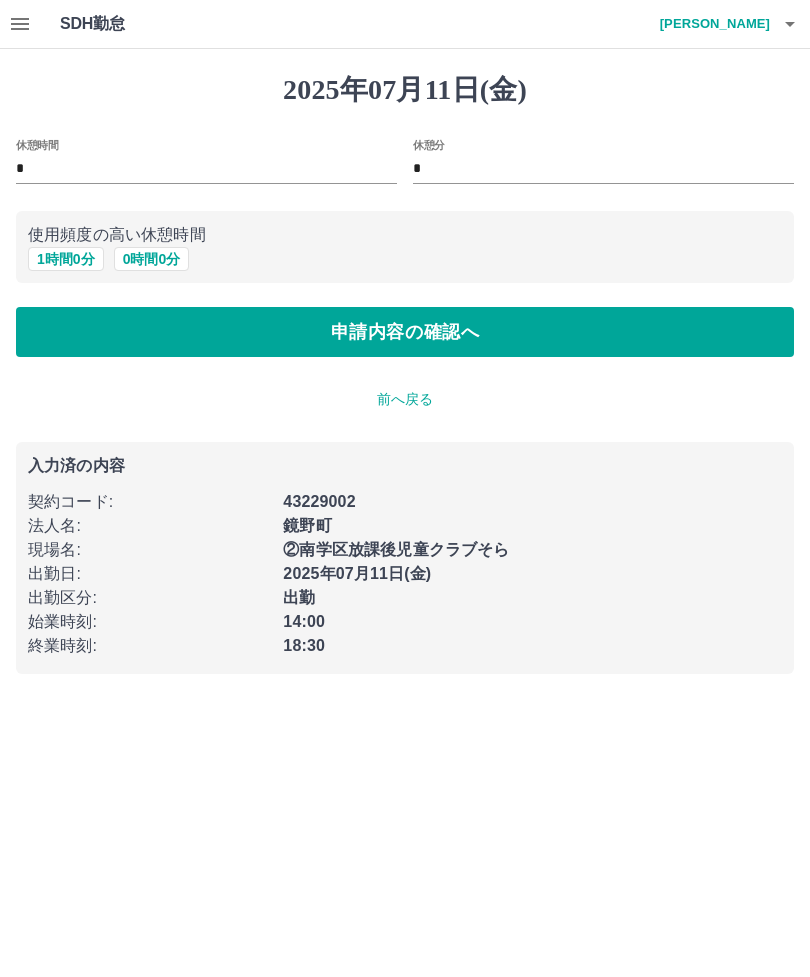 click on "申請内容の確認へ" at bounding box center (405, 332) 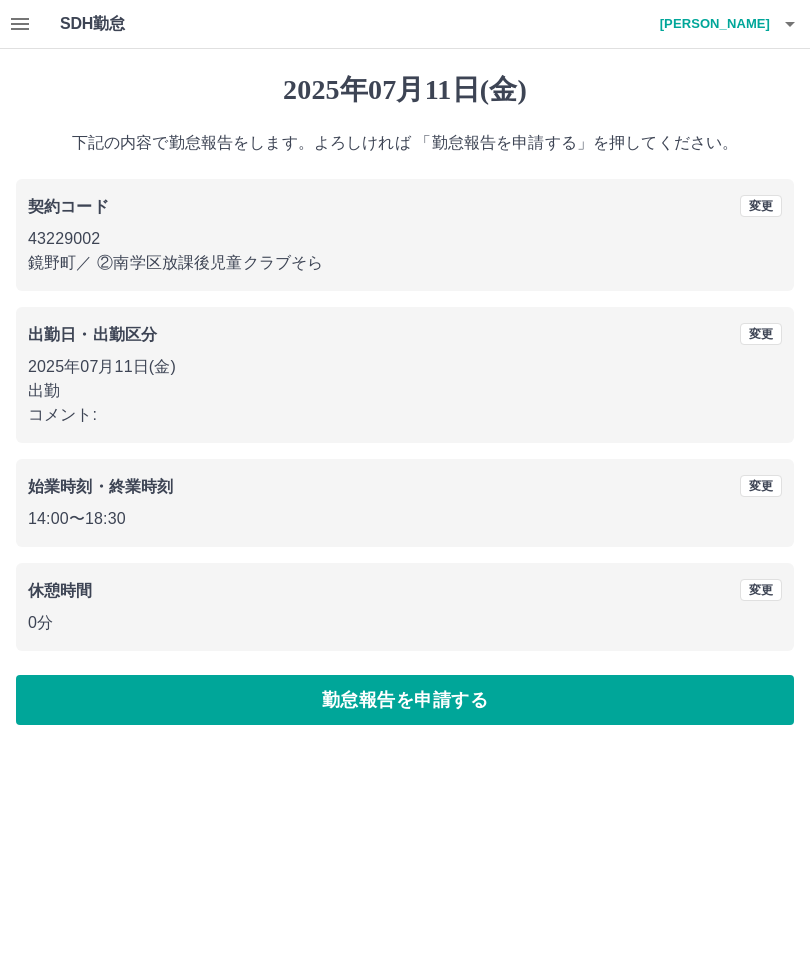 click on "勤怠報告を申請する" at bounding box center (405, 700) 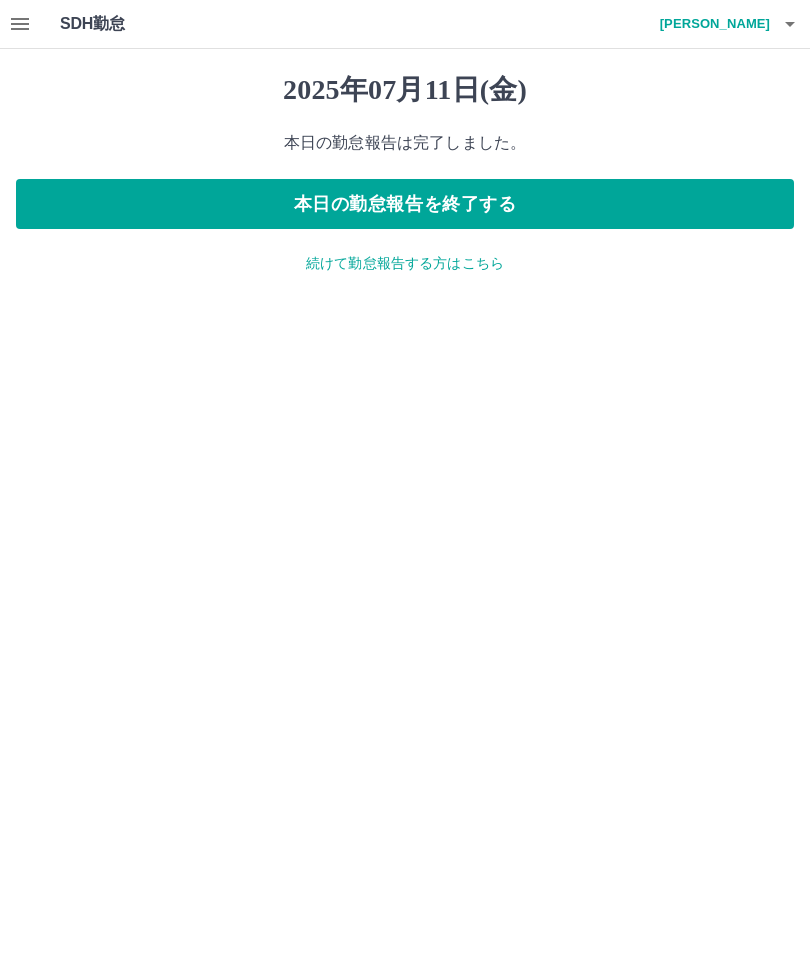click on "本日の勤怠報告を終了する" at bounding box center [405, 204] 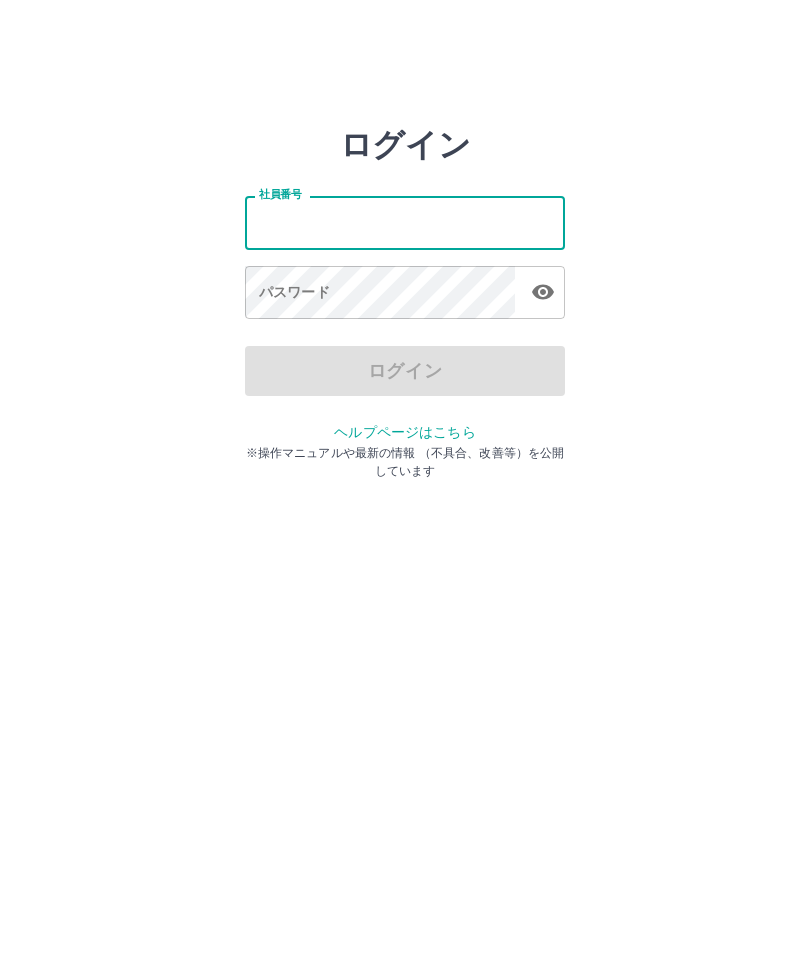 scroll, scrollTop: 0, scrollLeft: 0, axis: both 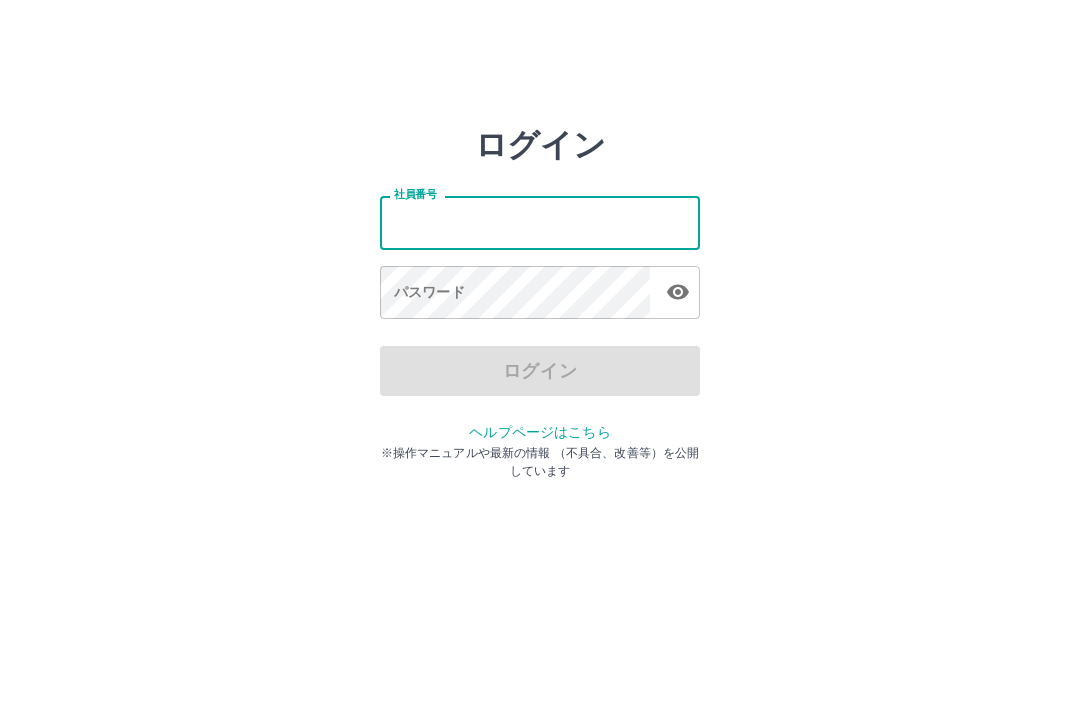 click on "ログイン 社員番号 社員番号 パスワード パスワード ログイン ヘルプページはこちら ※操作マニュアルや最新の情報 （不具合、改善等）を公開しています" at bounding box center (540, 223) 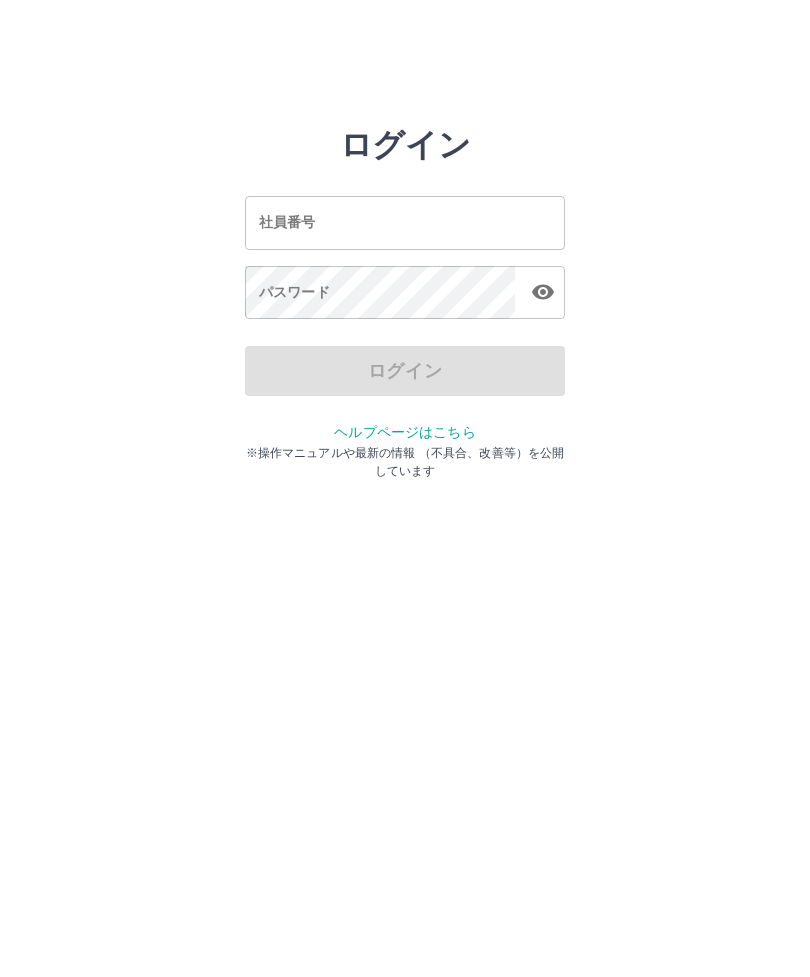 click on "社員番号" at bounding box center (405, 222) 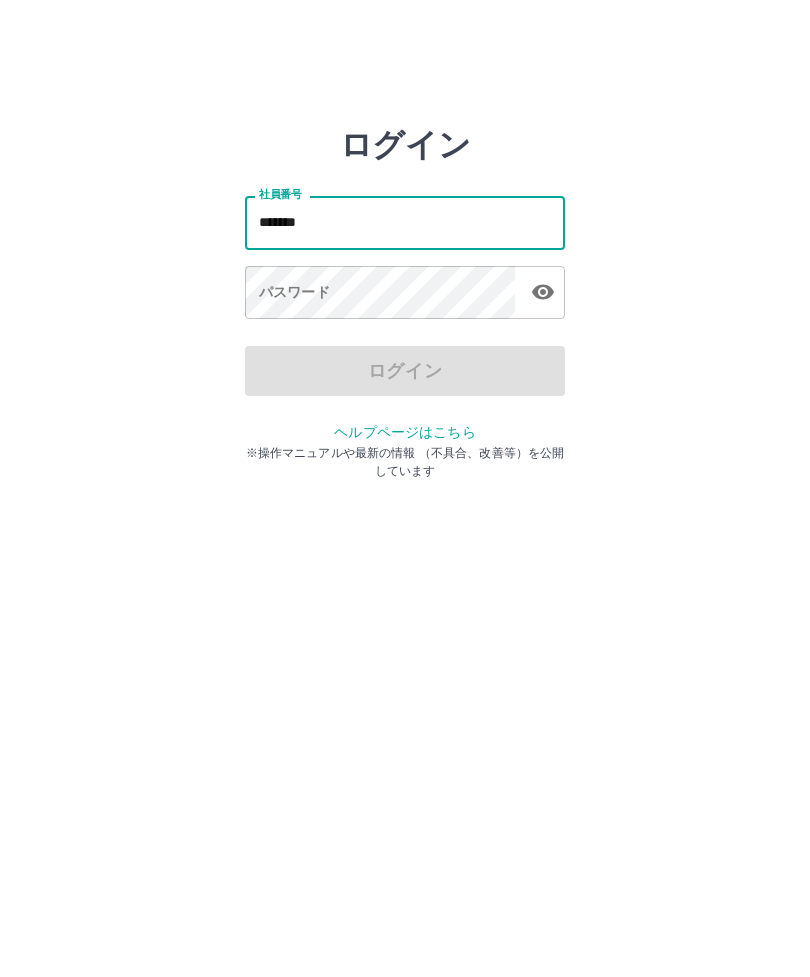 type on "*******" 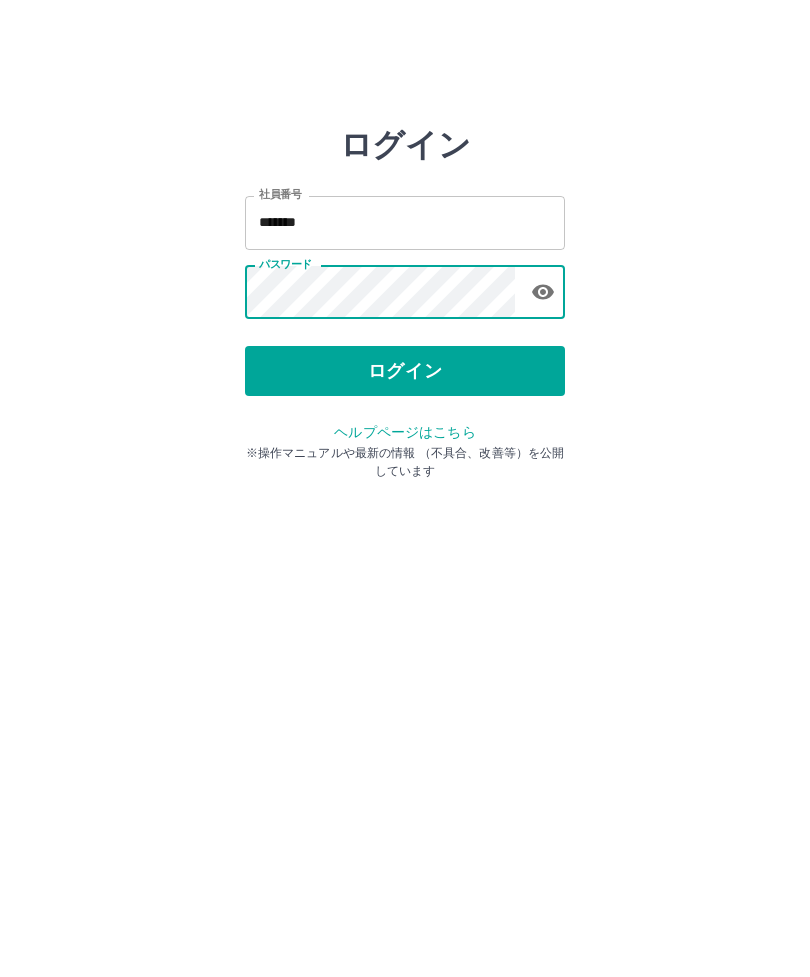 click on "ログイン" at bounding box center [405, 371] 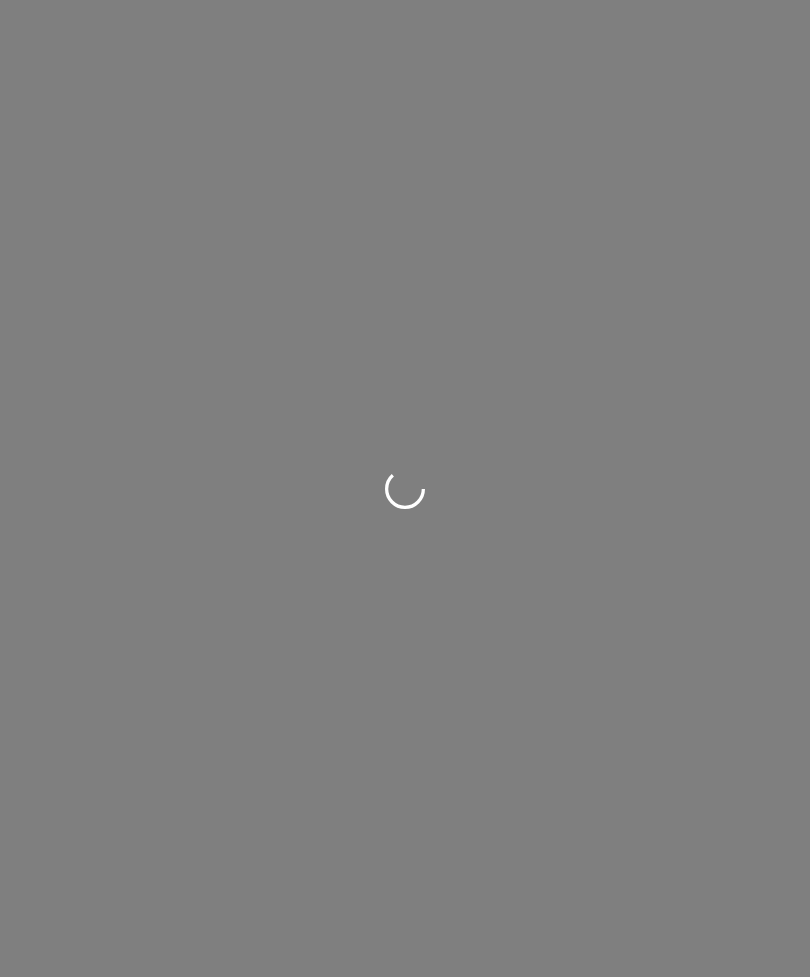 scroll, scrollTop: 0, scrollLeft: 0, axis: both 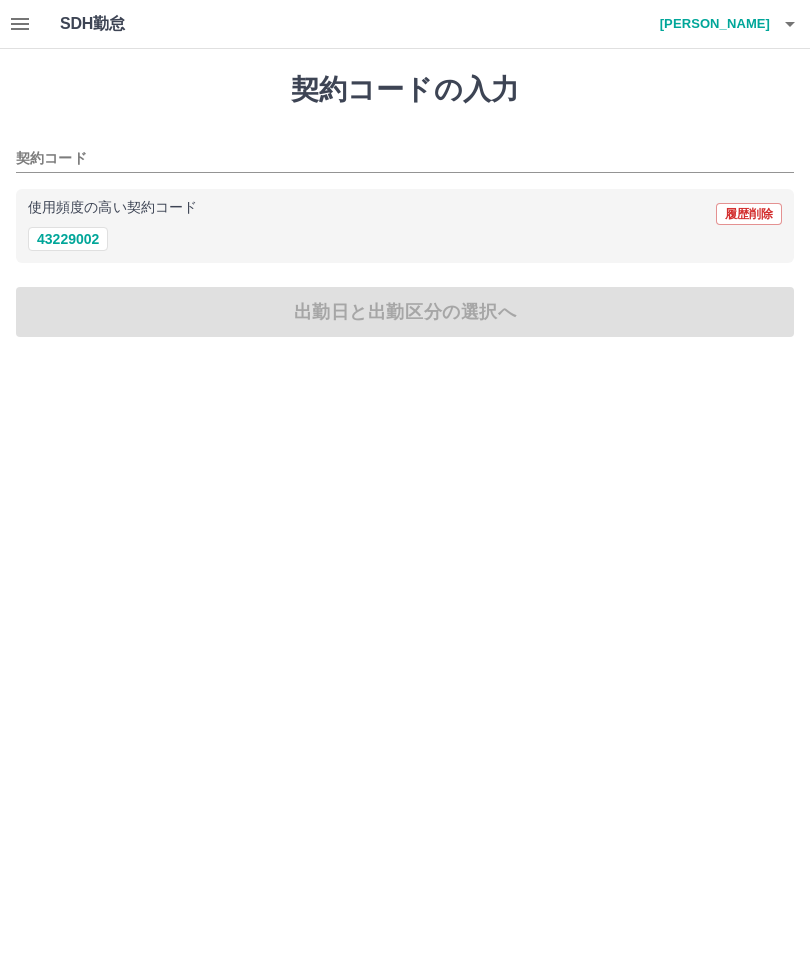 click on "43229002" at bounding box center [68, 239] 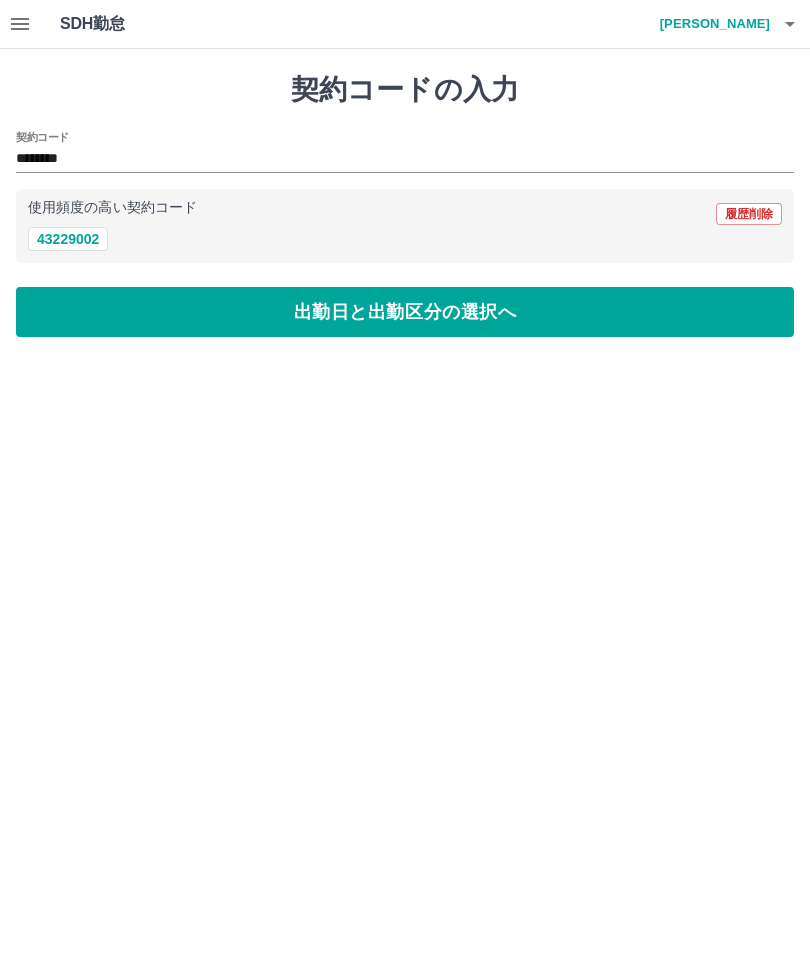 click on "出勤日と出勤区分の選択へ" at bounding box center [405, 312] 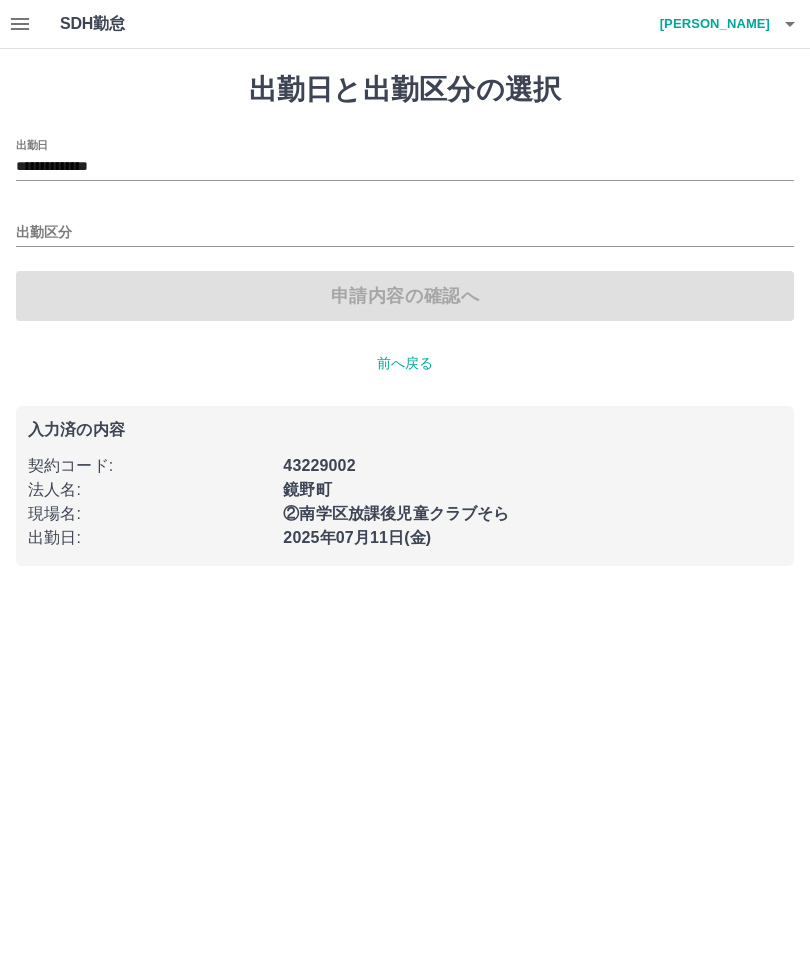 click on "出勤区分" at bounding box center [405, 233] 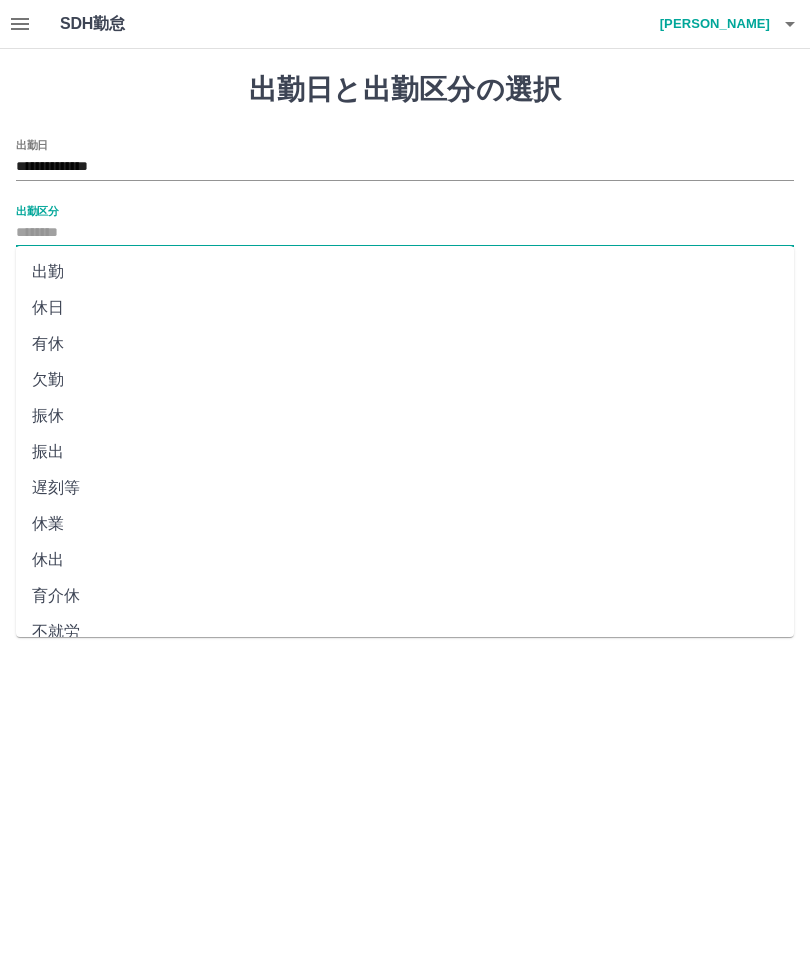 click on "出勤" at bounding box center (405, 272) 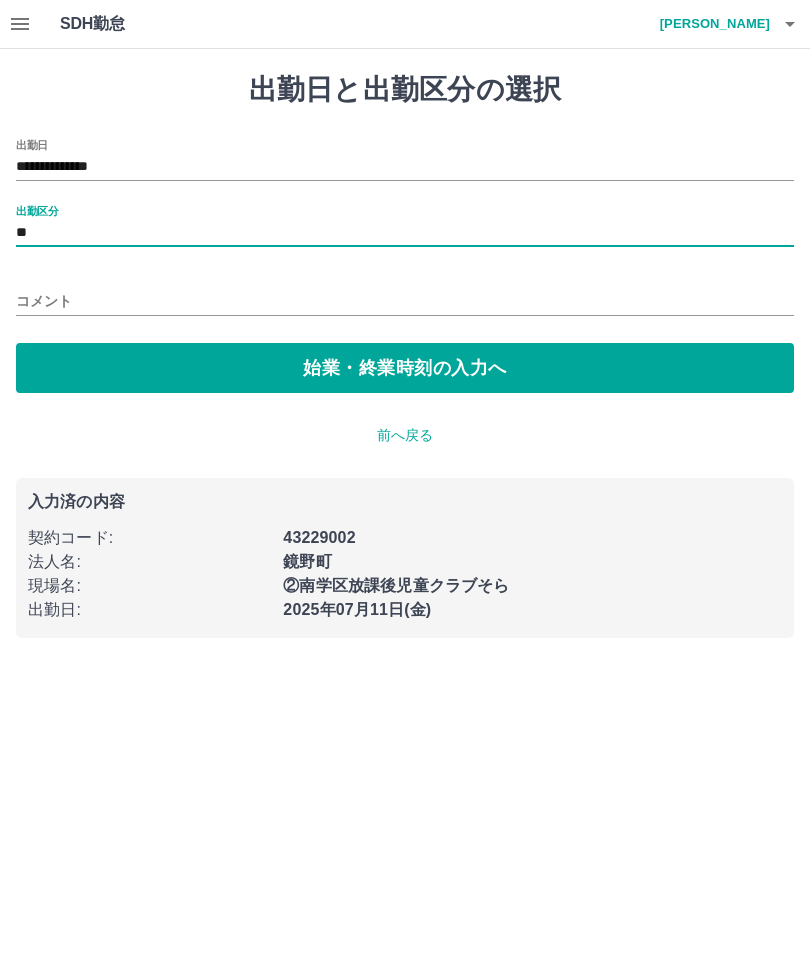 click on "始業・終業時刻の入力へ" at bounding box center [405, 368] 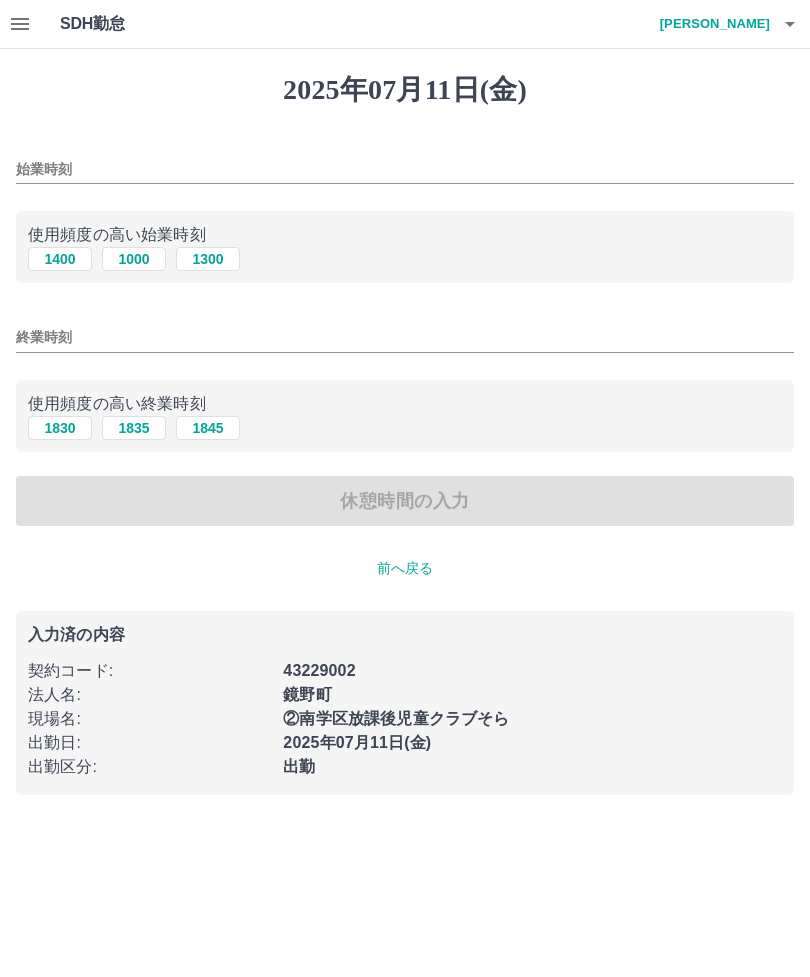 click on "1400" at bounding box center (60, 259) 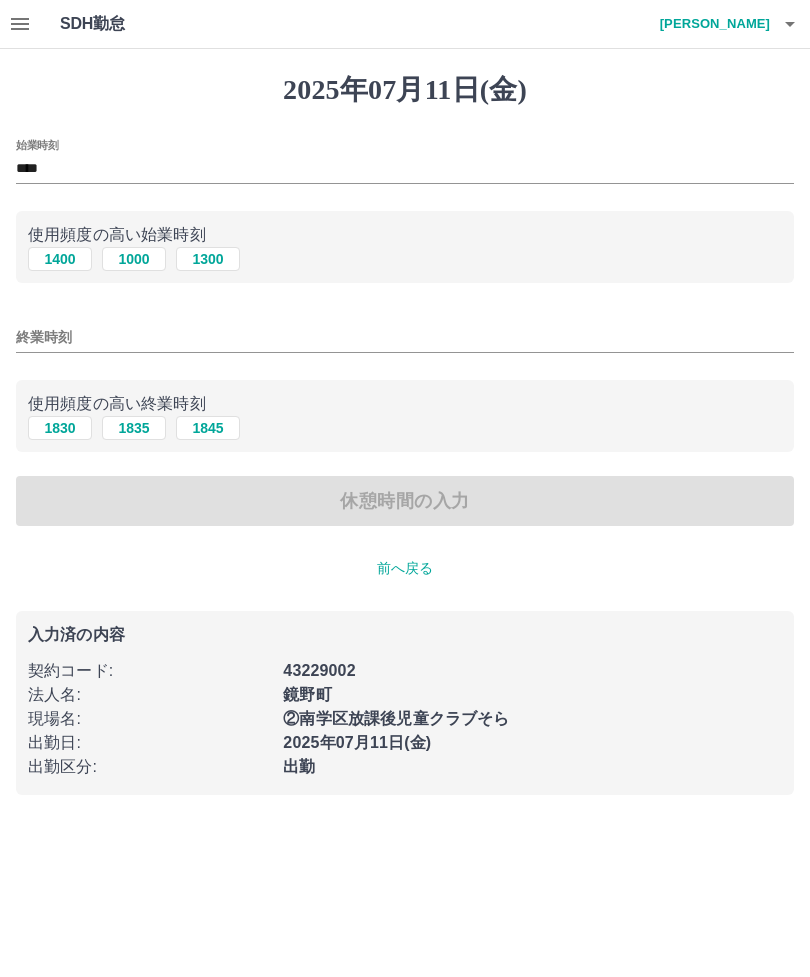click on "1830" at bounding box center (60, 428) 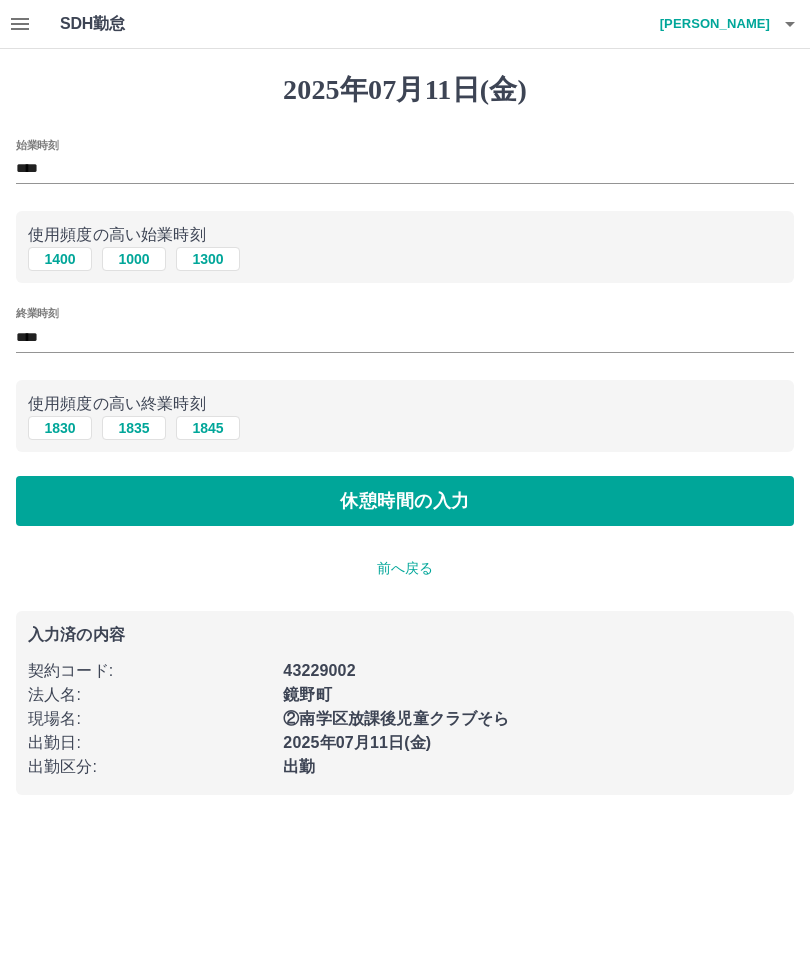 click on "休憩時間の入力" at bounding box center [405, 501] 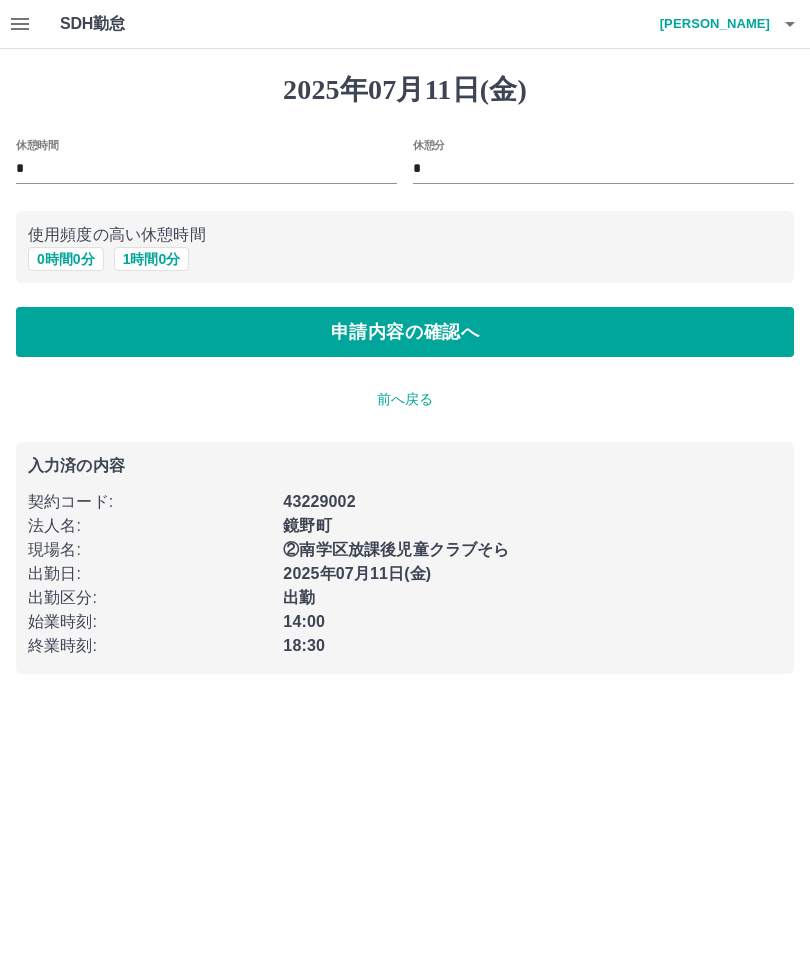 click on "申請内容の確認へ" at bounding box center [405, 332] 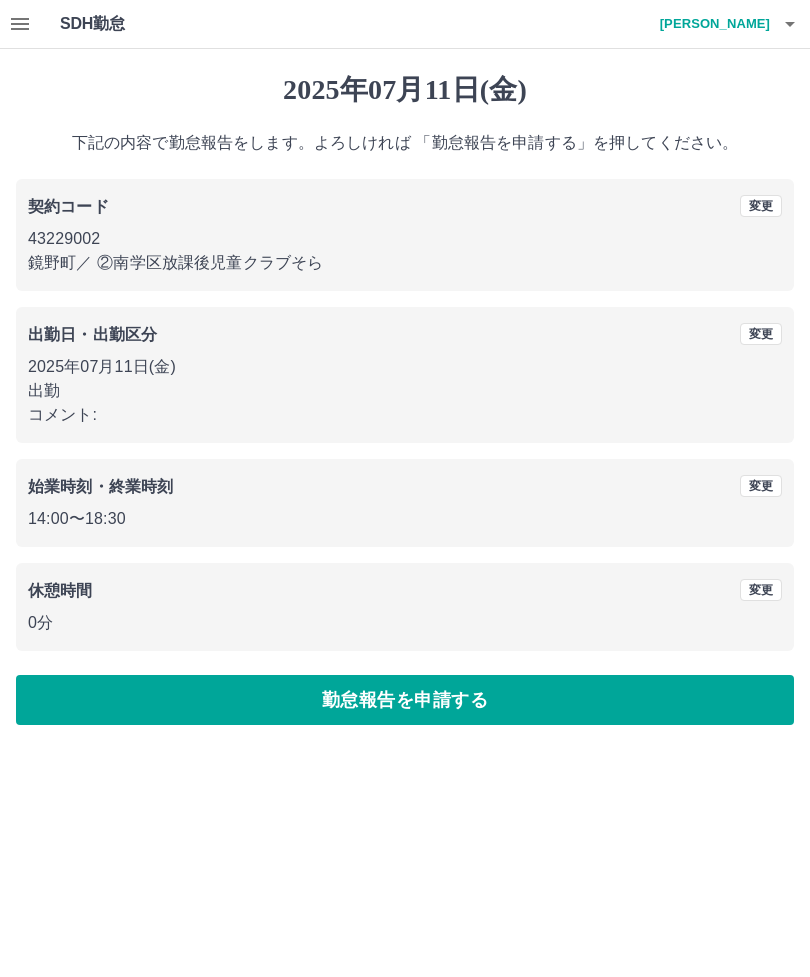 click on "勤怠報告を申請する" at bounding box center (405, 700) 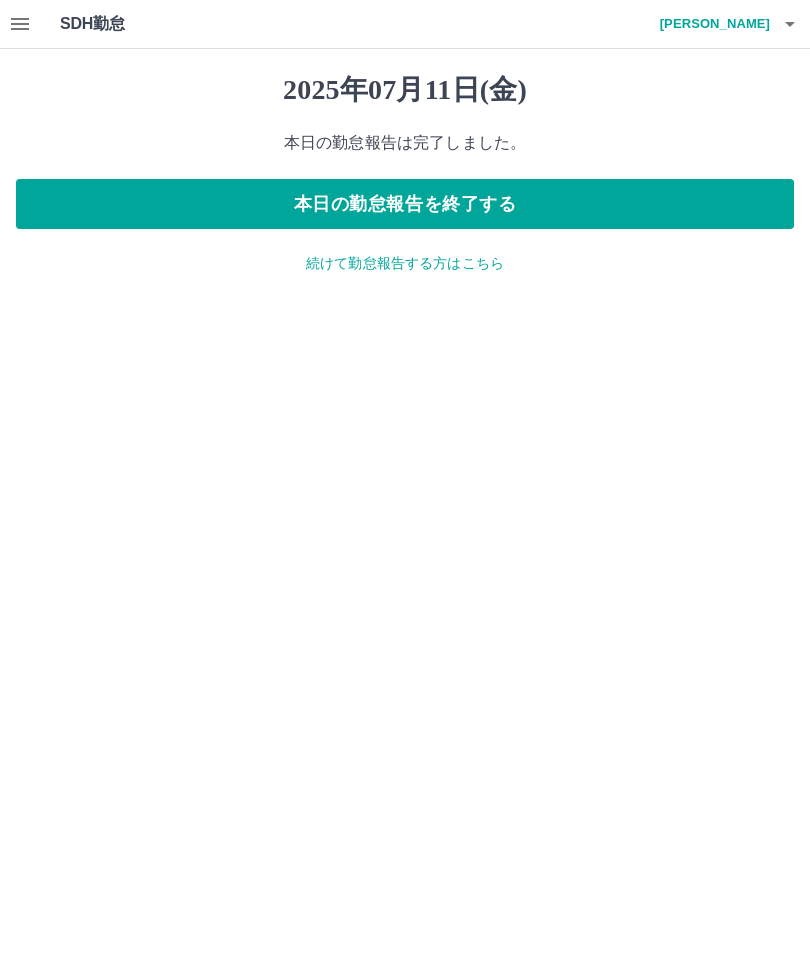 click on "本日の勤怠報告を終了する" at bounding box center [405, 204] 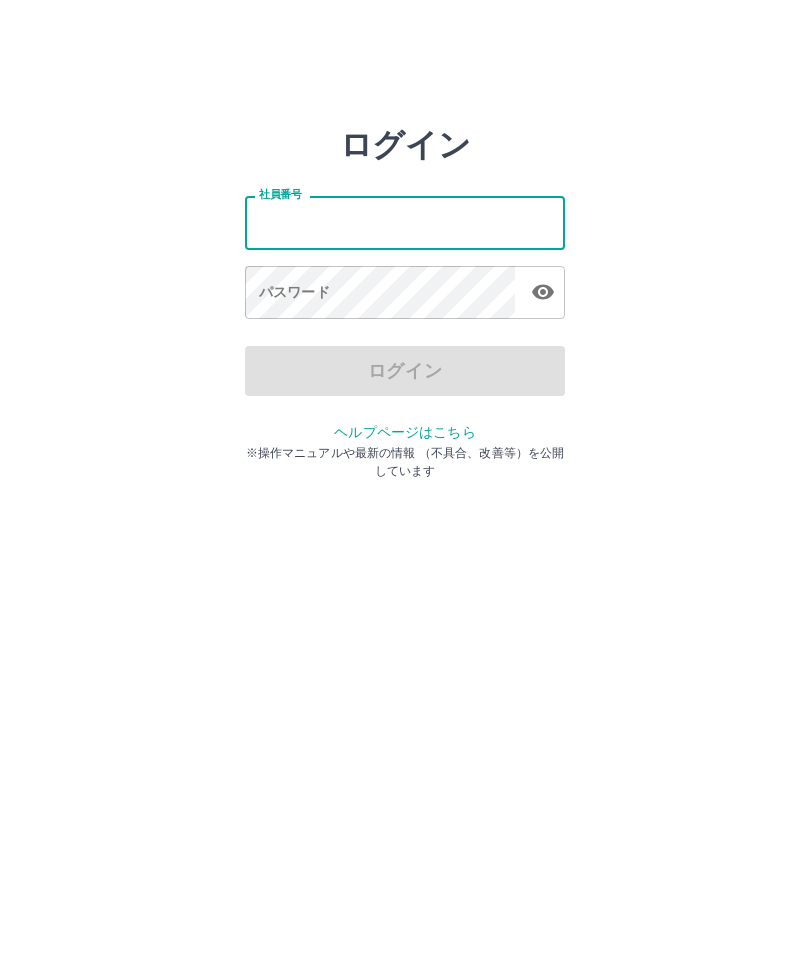 scroll, scrollTop: 0, scrollLeft: 0, axis: both 